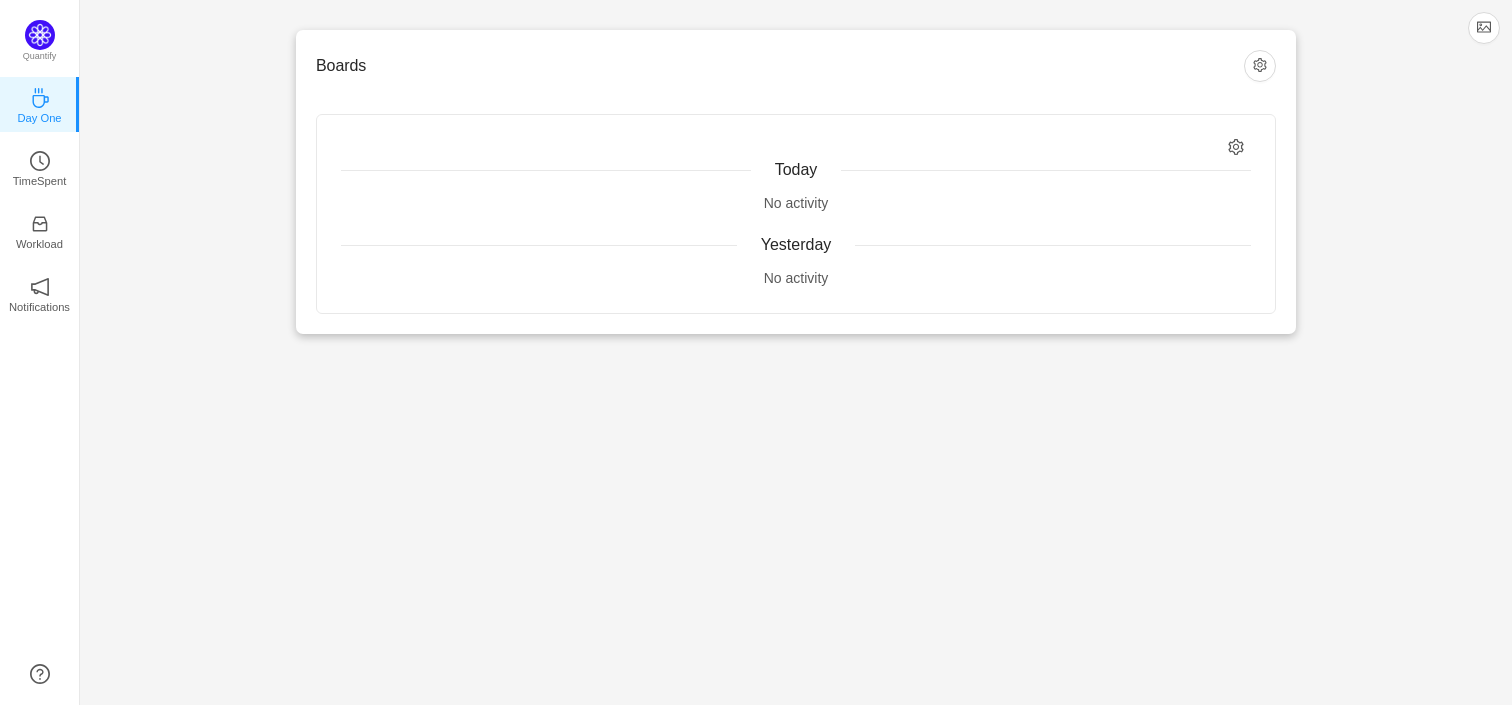 scroll, scrollTop: 0, scrollLeft: 0, axis: both 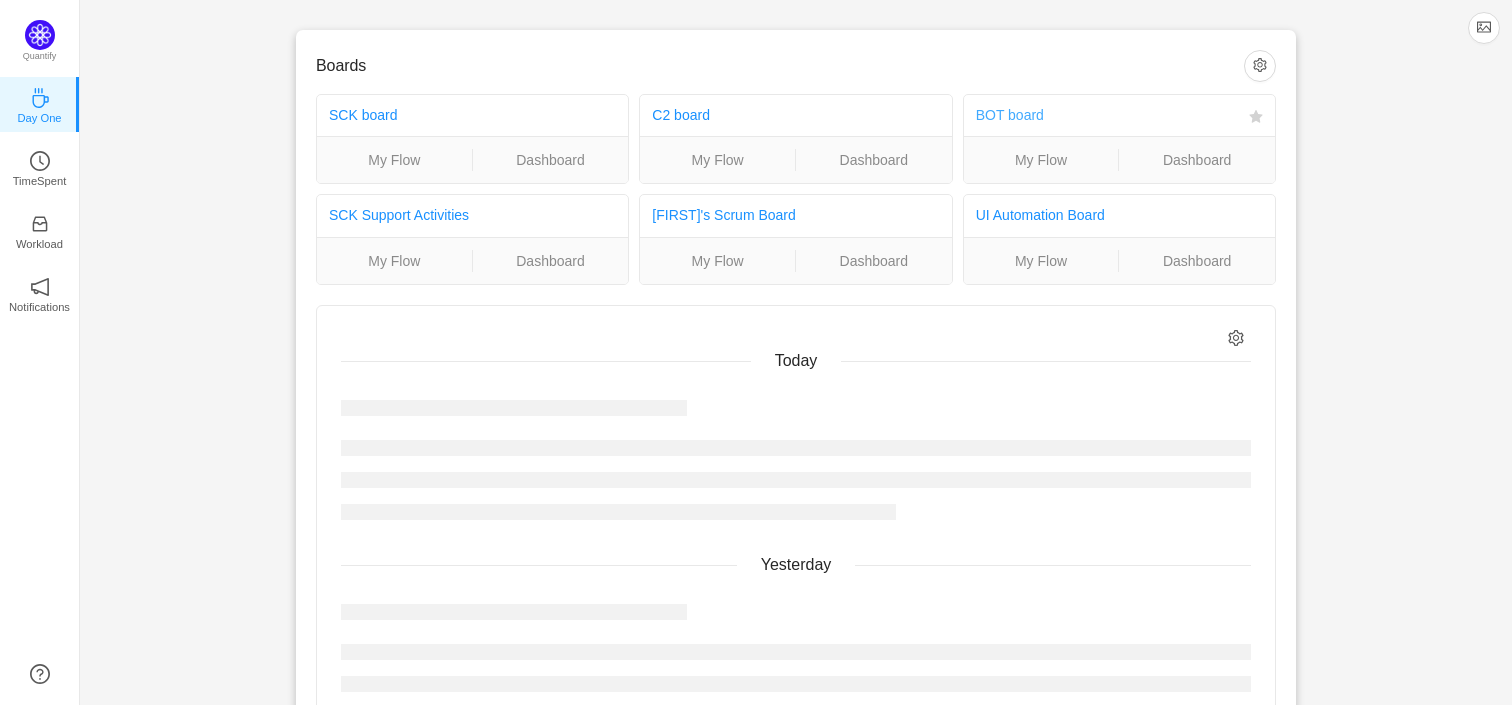 click on "BOT board" at bounding box center (1010, 115) 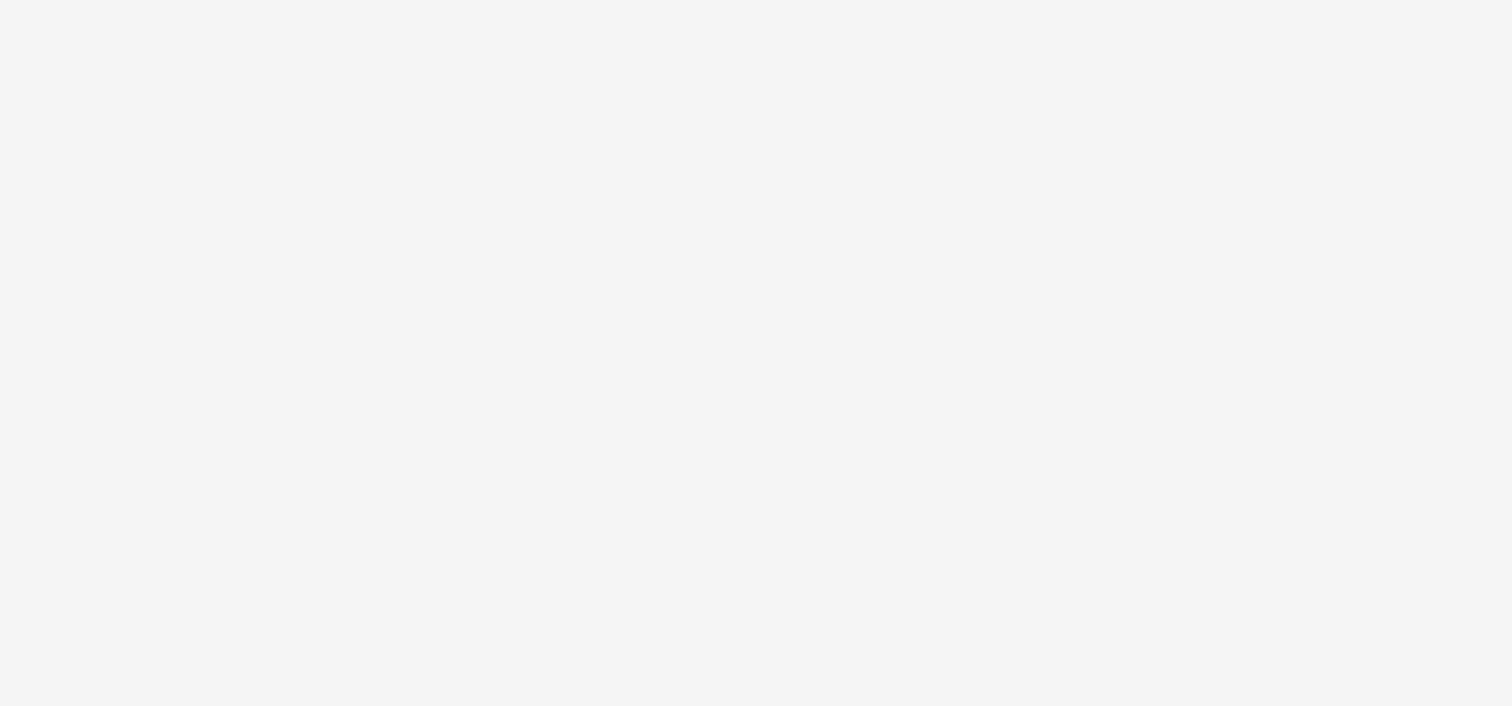 scroll, scrollTop: 0, scrollLeft: 0, axis: both 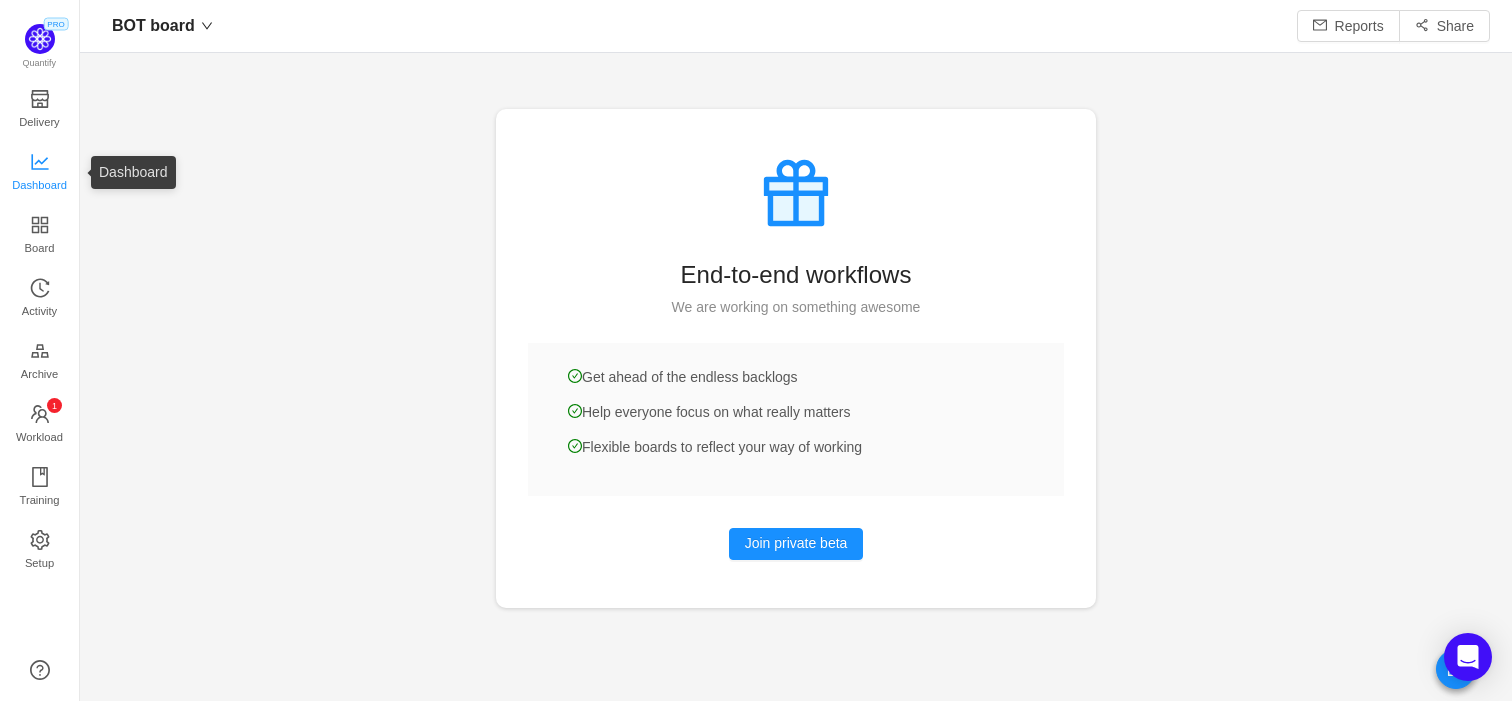 click on "Dashboard" at bounding box center [39, 185] 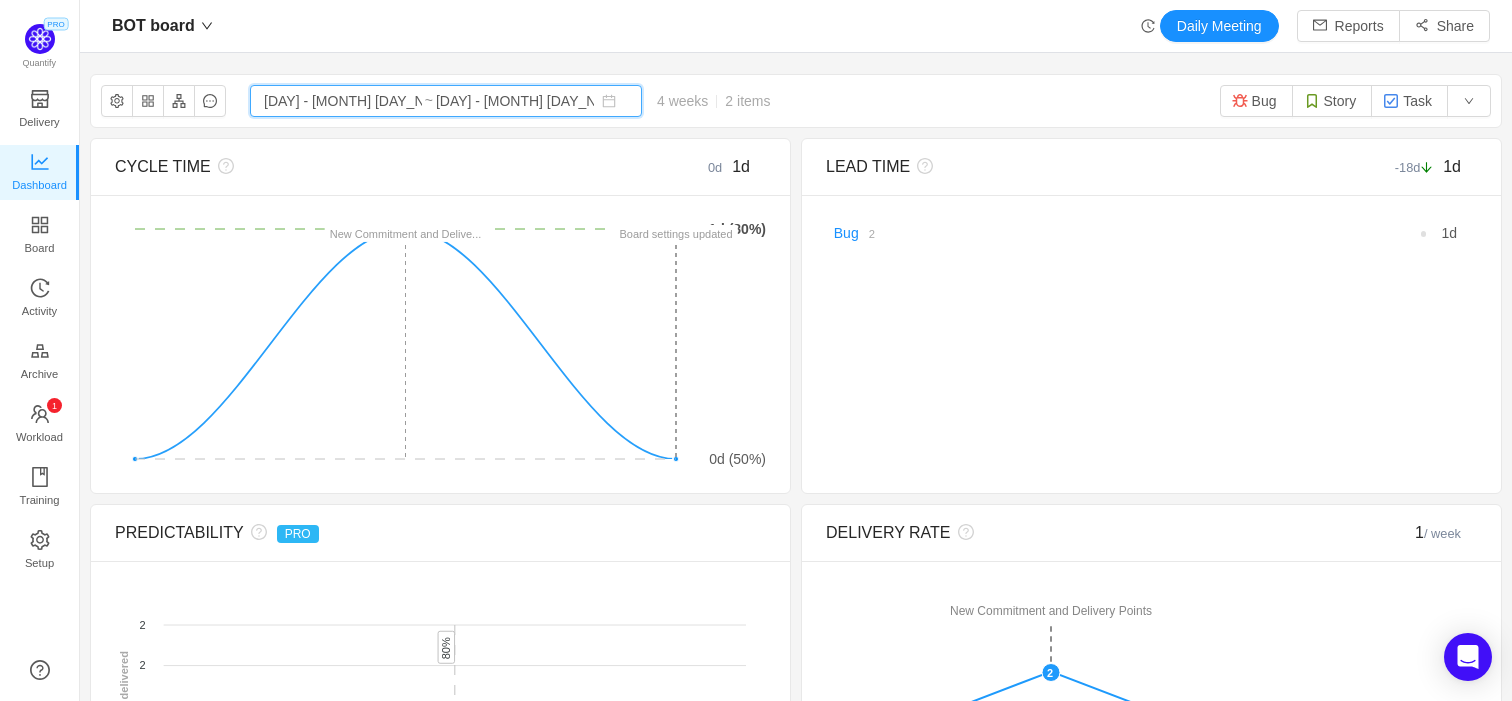 click at bounding box center (609, 101) 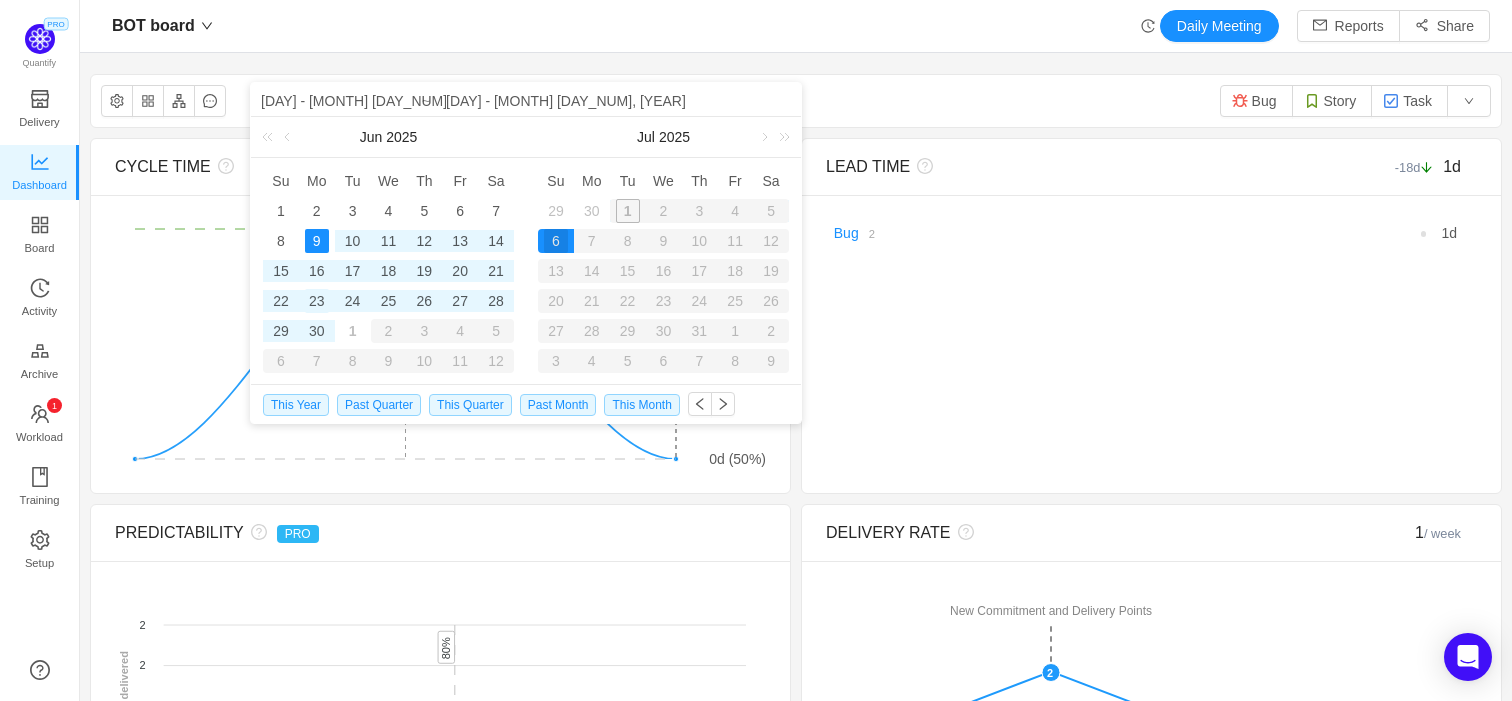 click on "23" at bounding box center [353, 241] 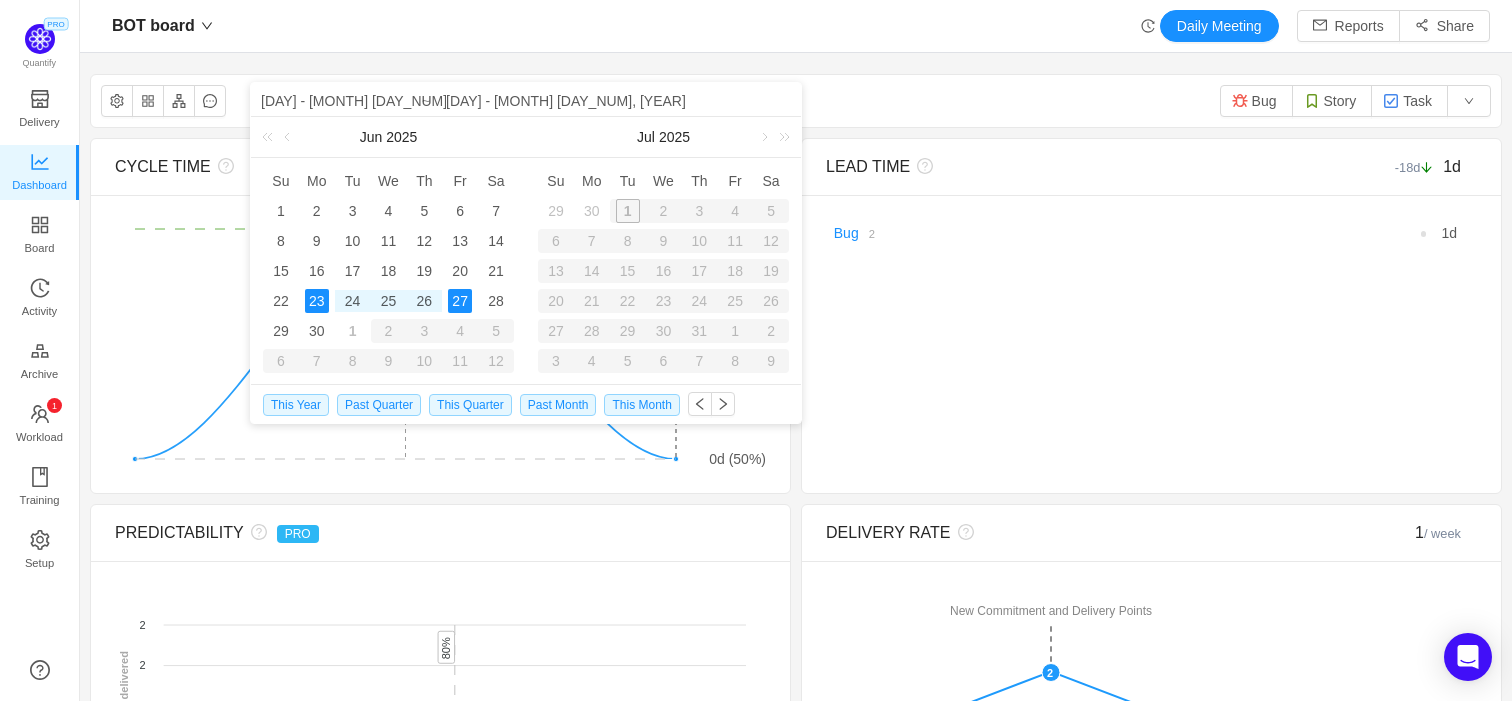 click on "27" at bounding box center (460, 301) 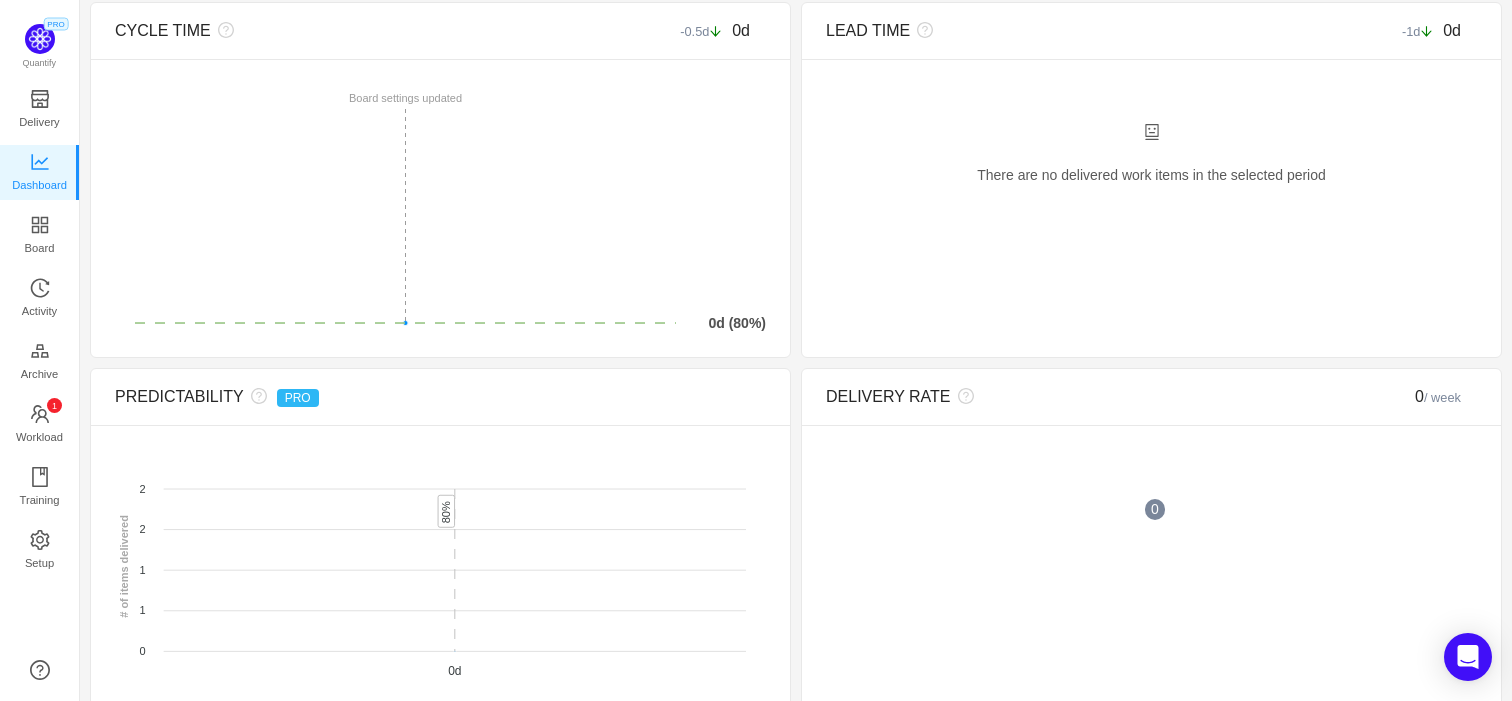 scroll, scrollTop: 0, scrollLeft: 0, axis: both 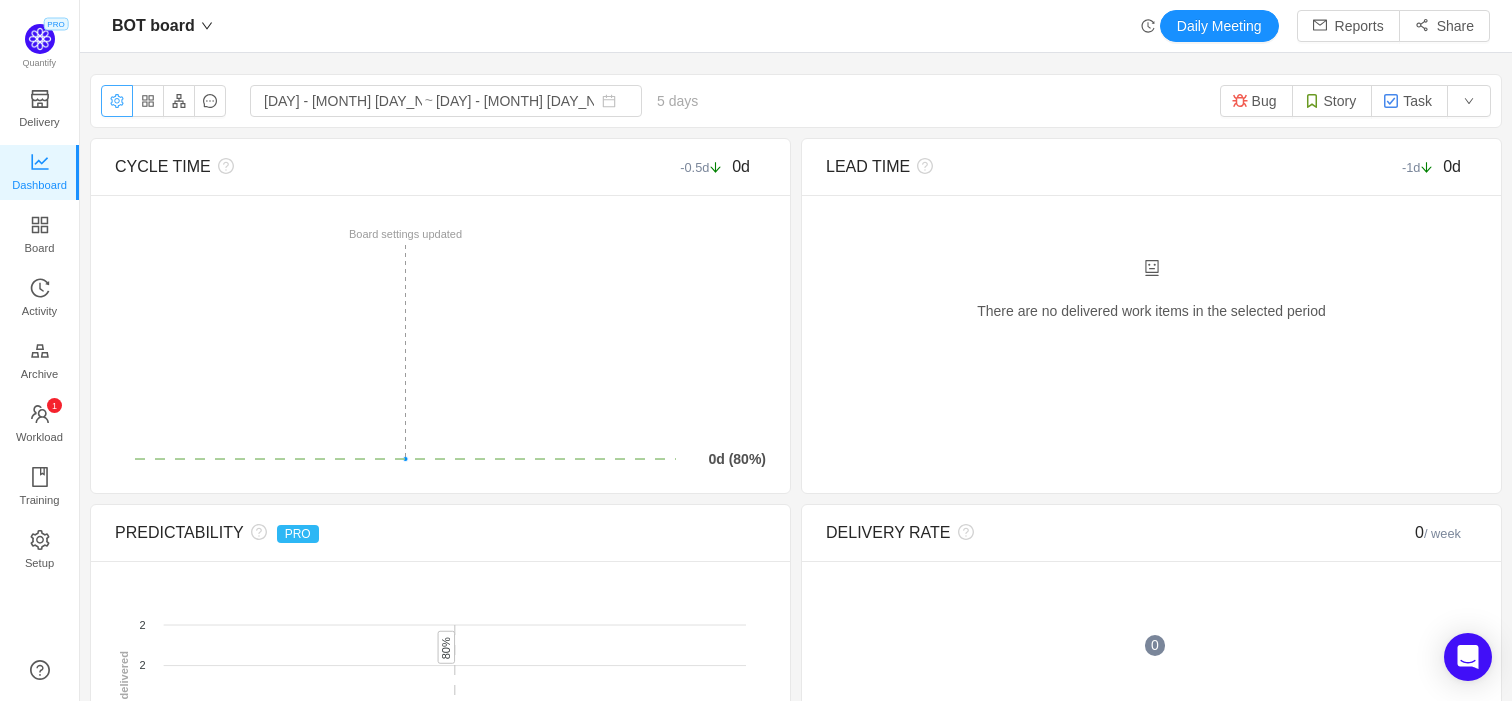 click at bounding box center [117, 101] 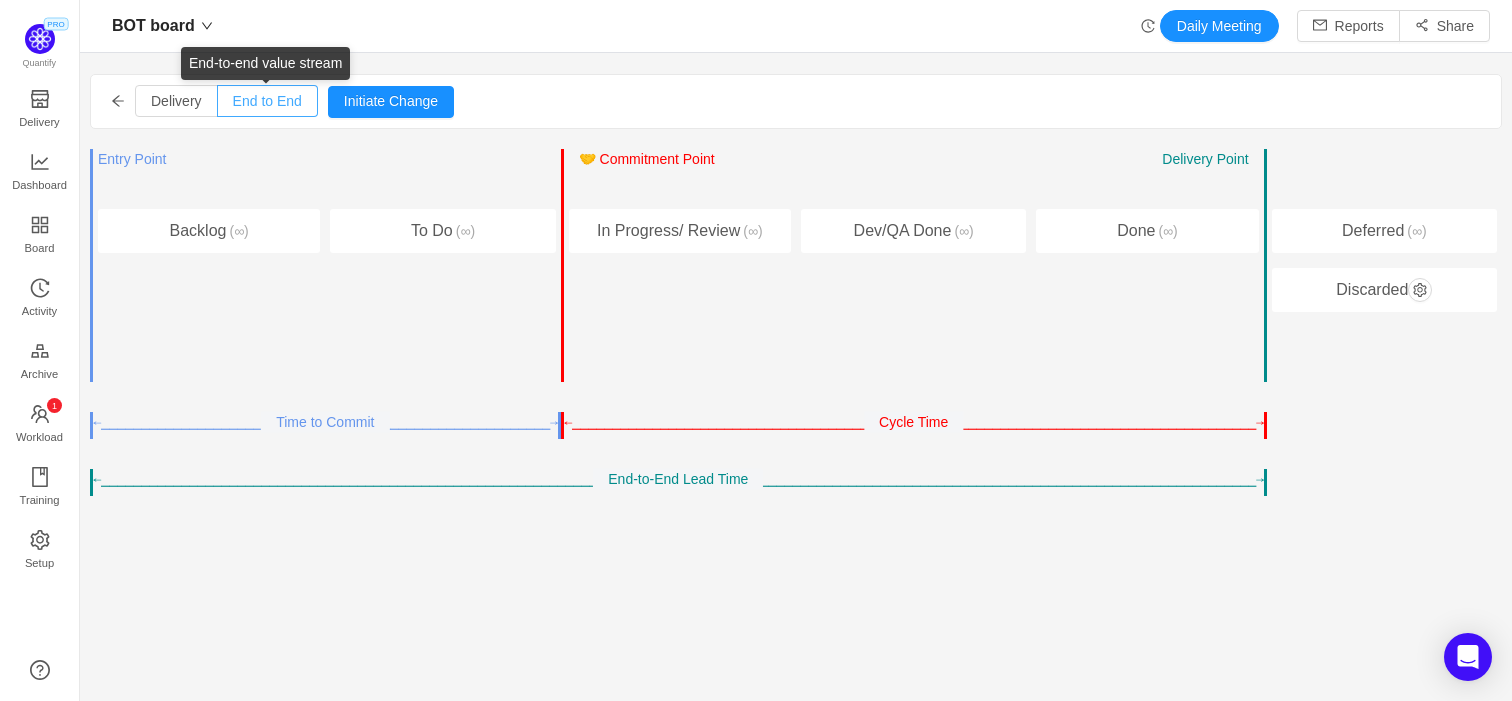 click on "End to End" at bounding box center [267, 101] 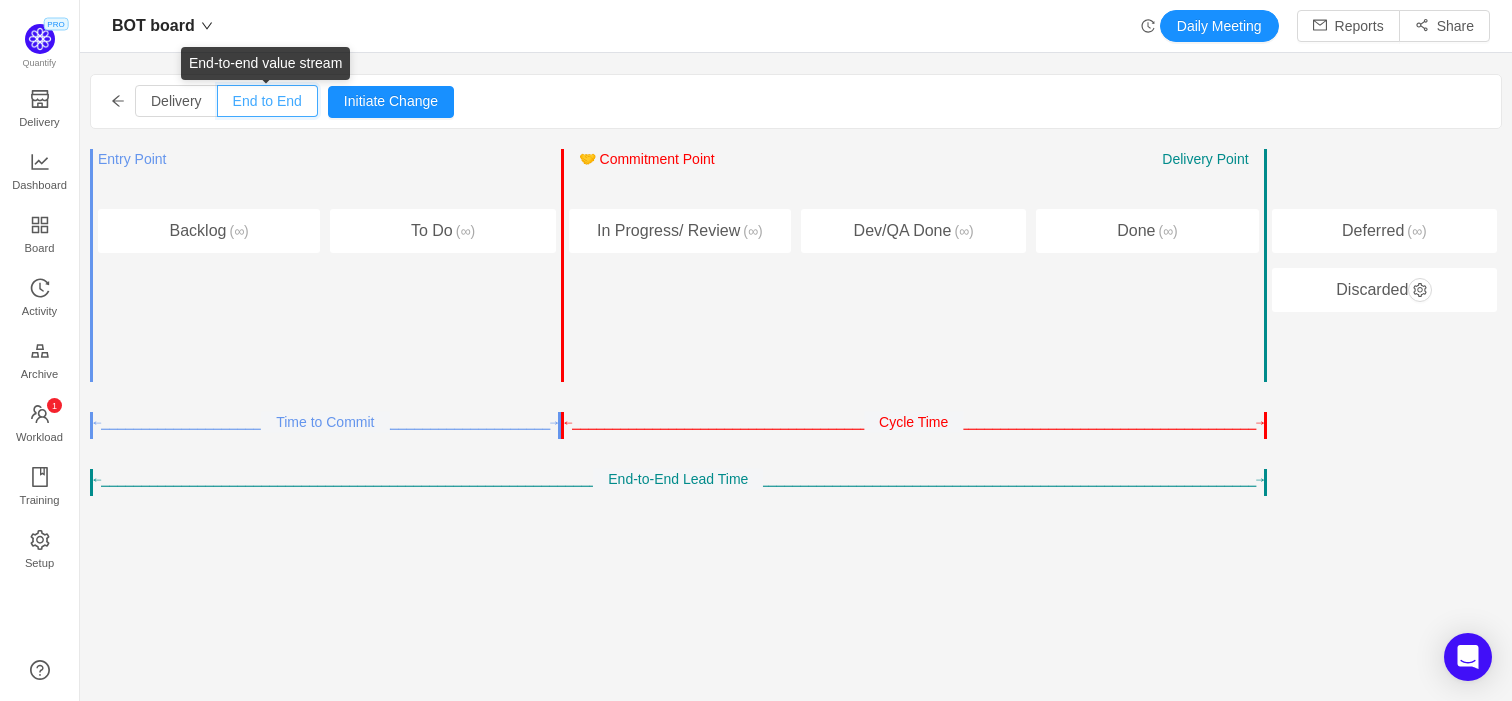 click on "End to End" at bounding box center [233, 106] 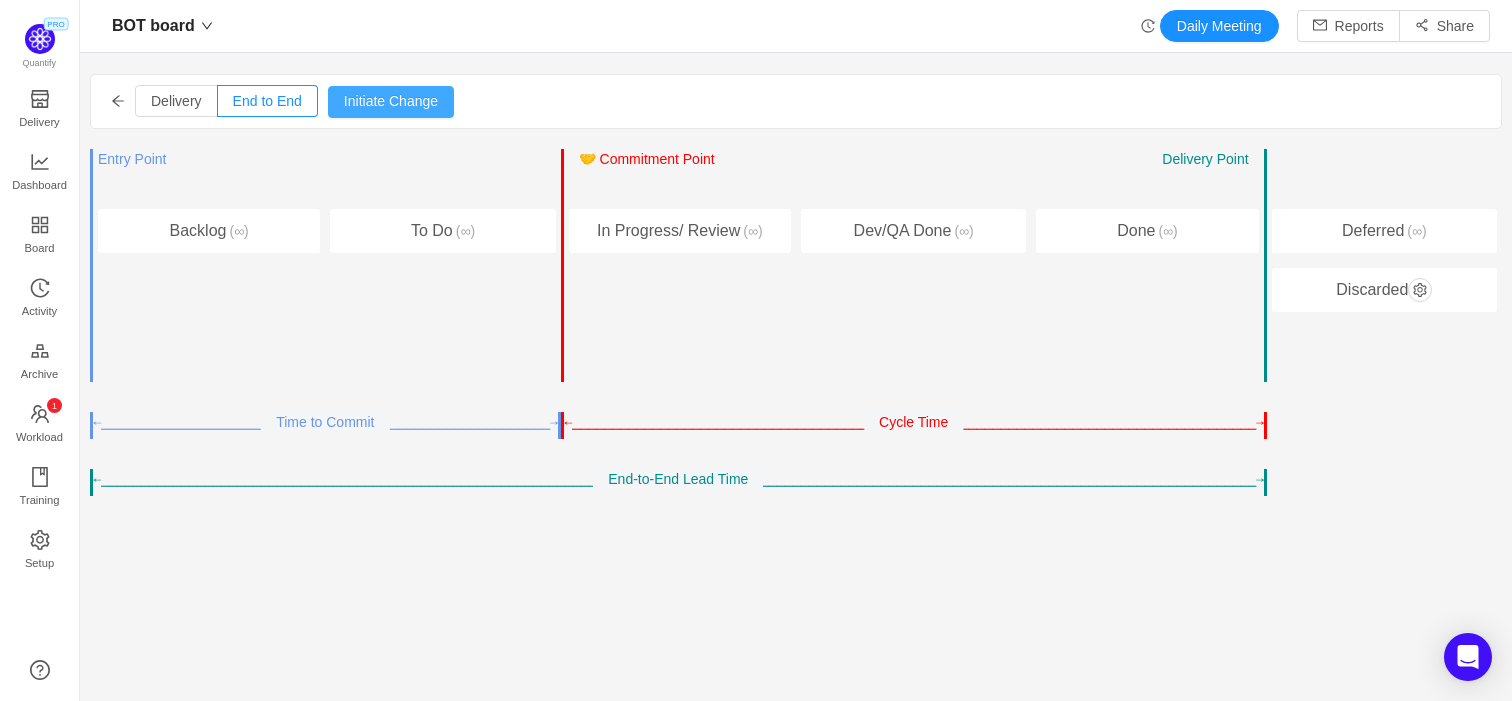 click on "Initiate Change" at bounding box center (391, 102) 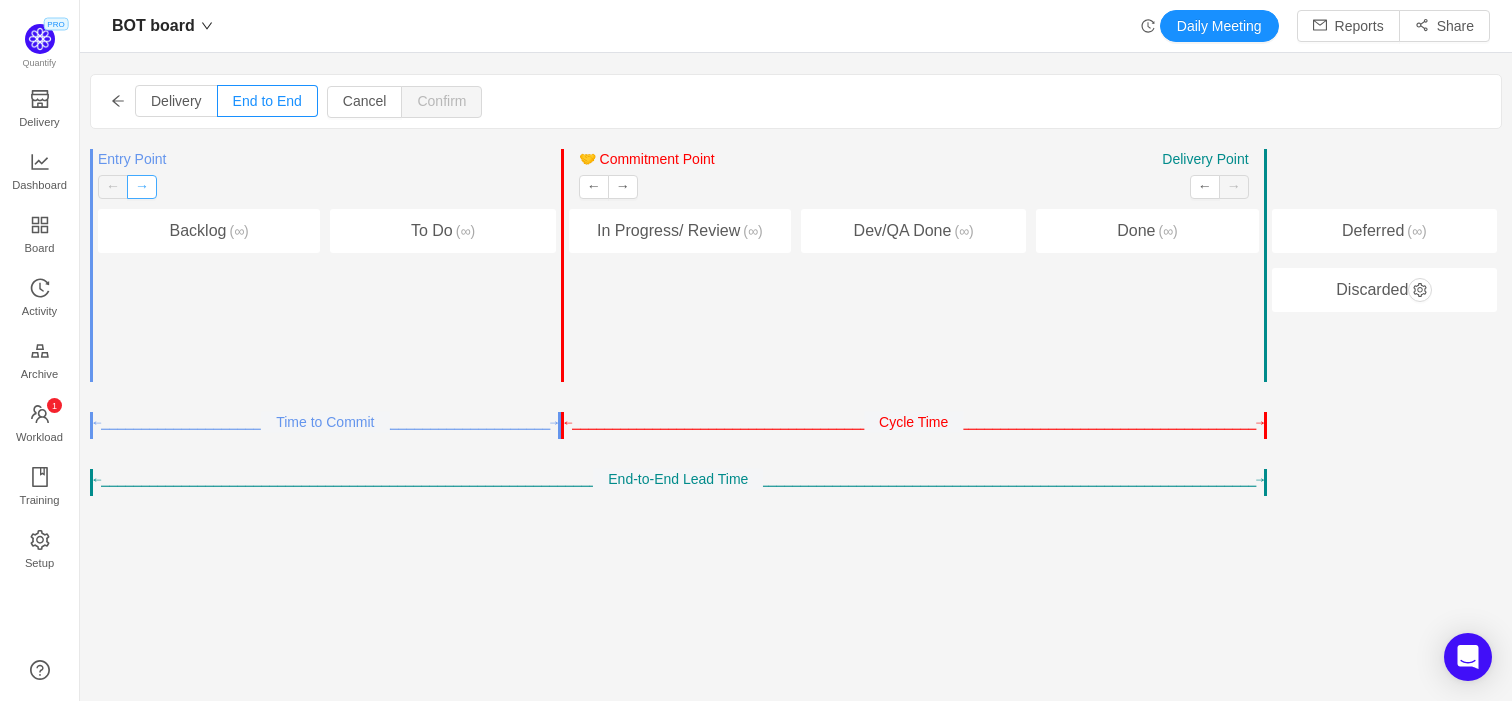 click on "→" at bounding box center [142, 187] 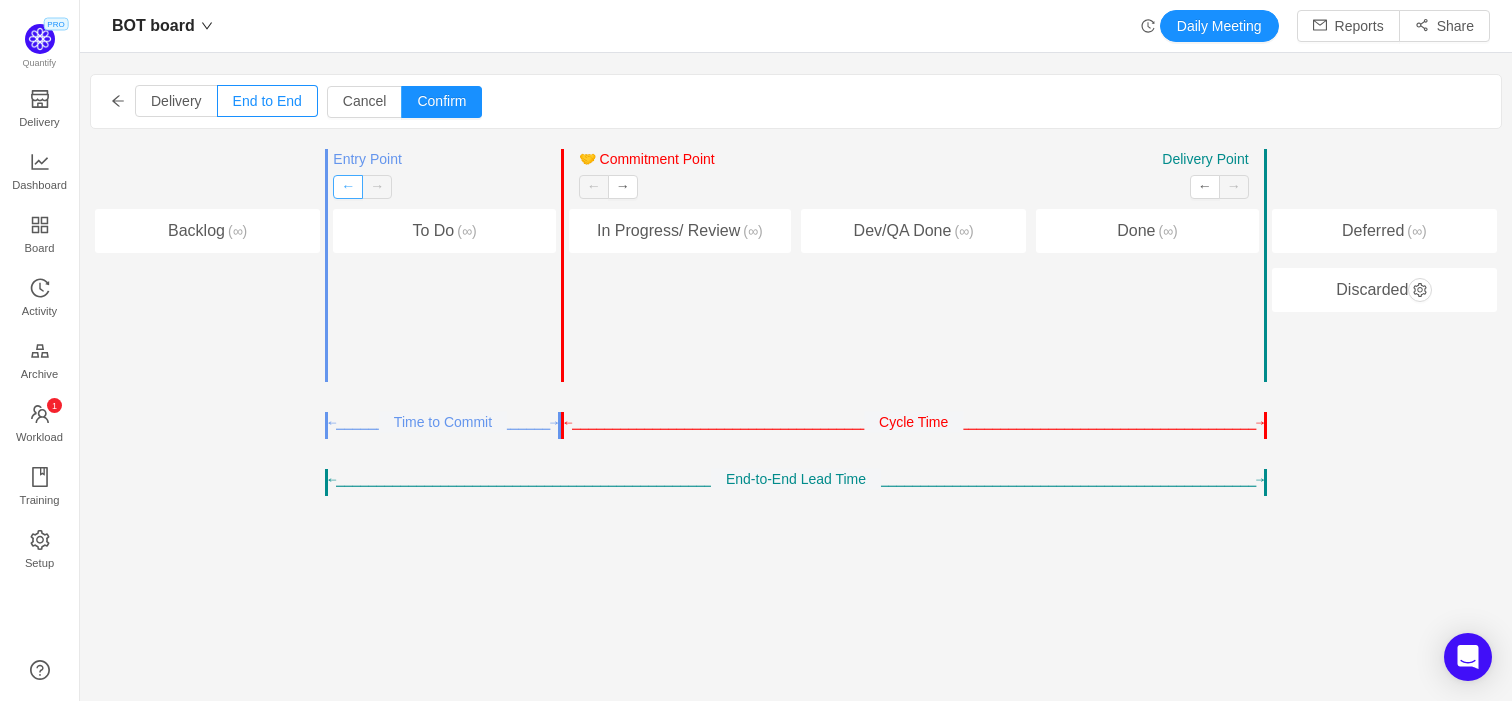 click on "←" at bounding box center [348, 187] 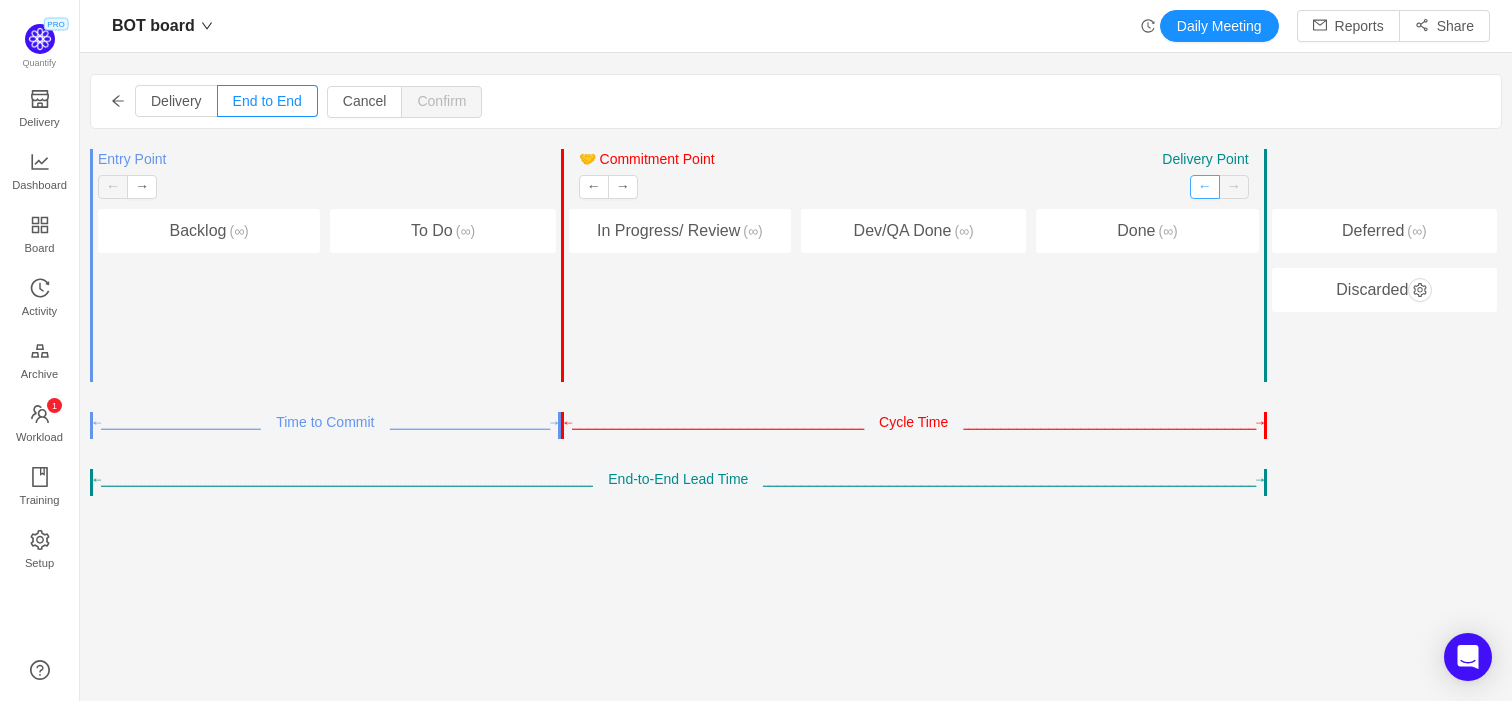 click on "←" at bounding box center (1205, 187) 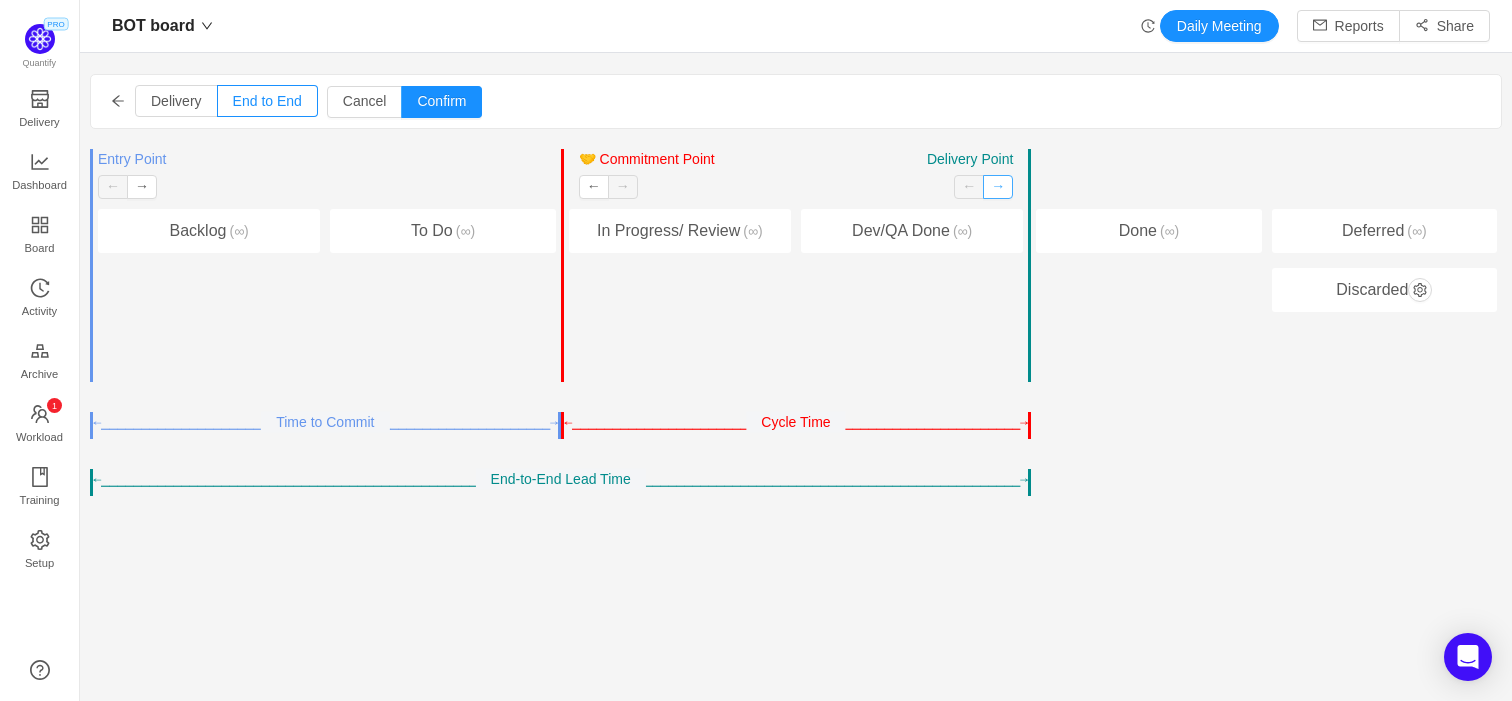 click on "→" at bounding box center [998, 187] 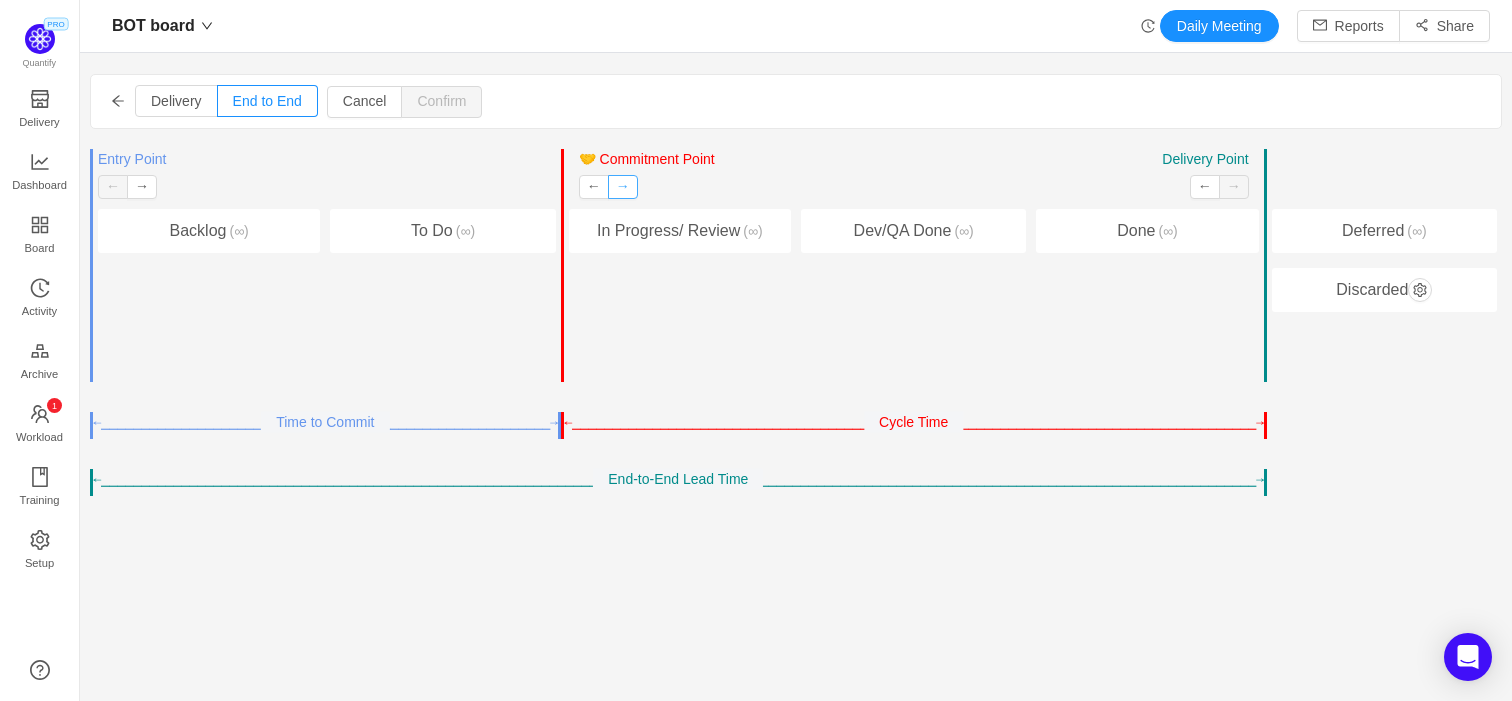 click on "→" at bounding box center (623, 187) 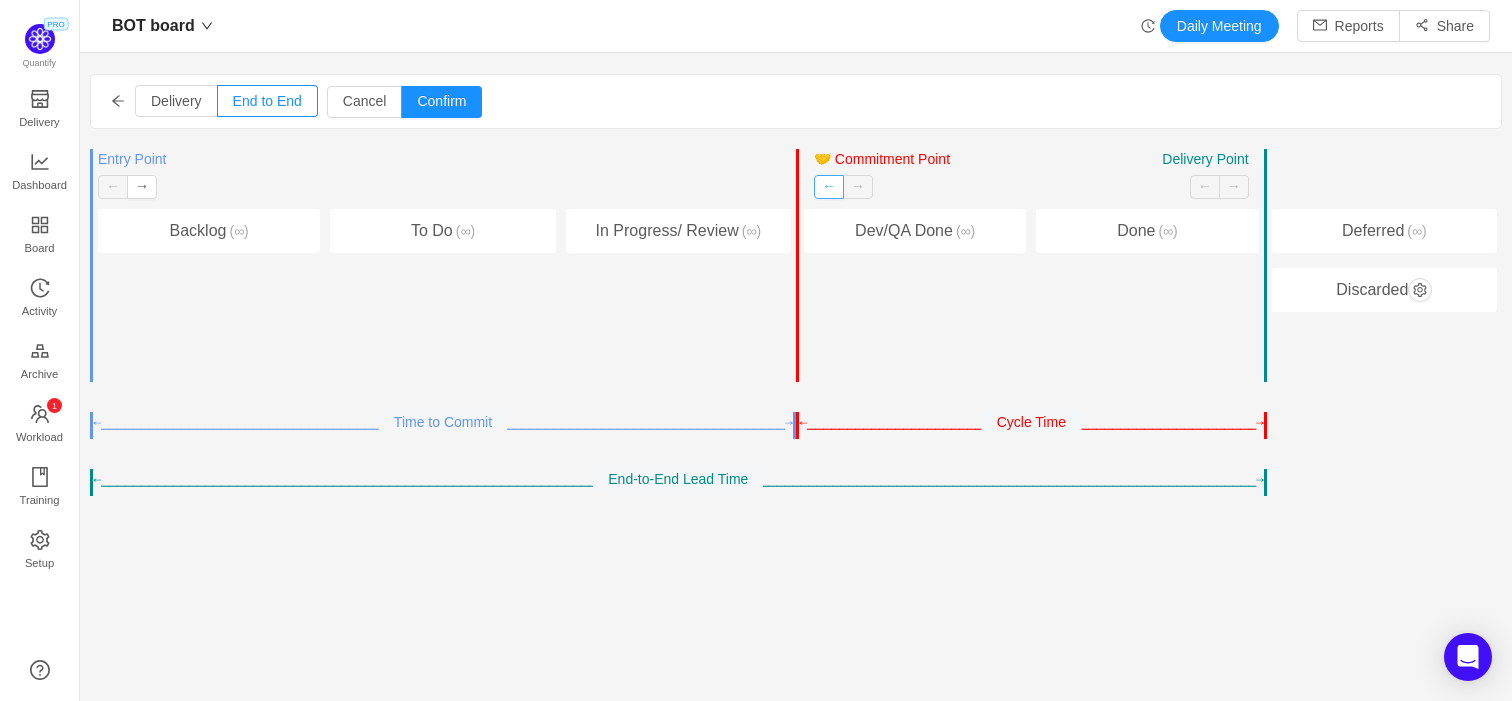 click on "←" at bounding box center [829, 187] 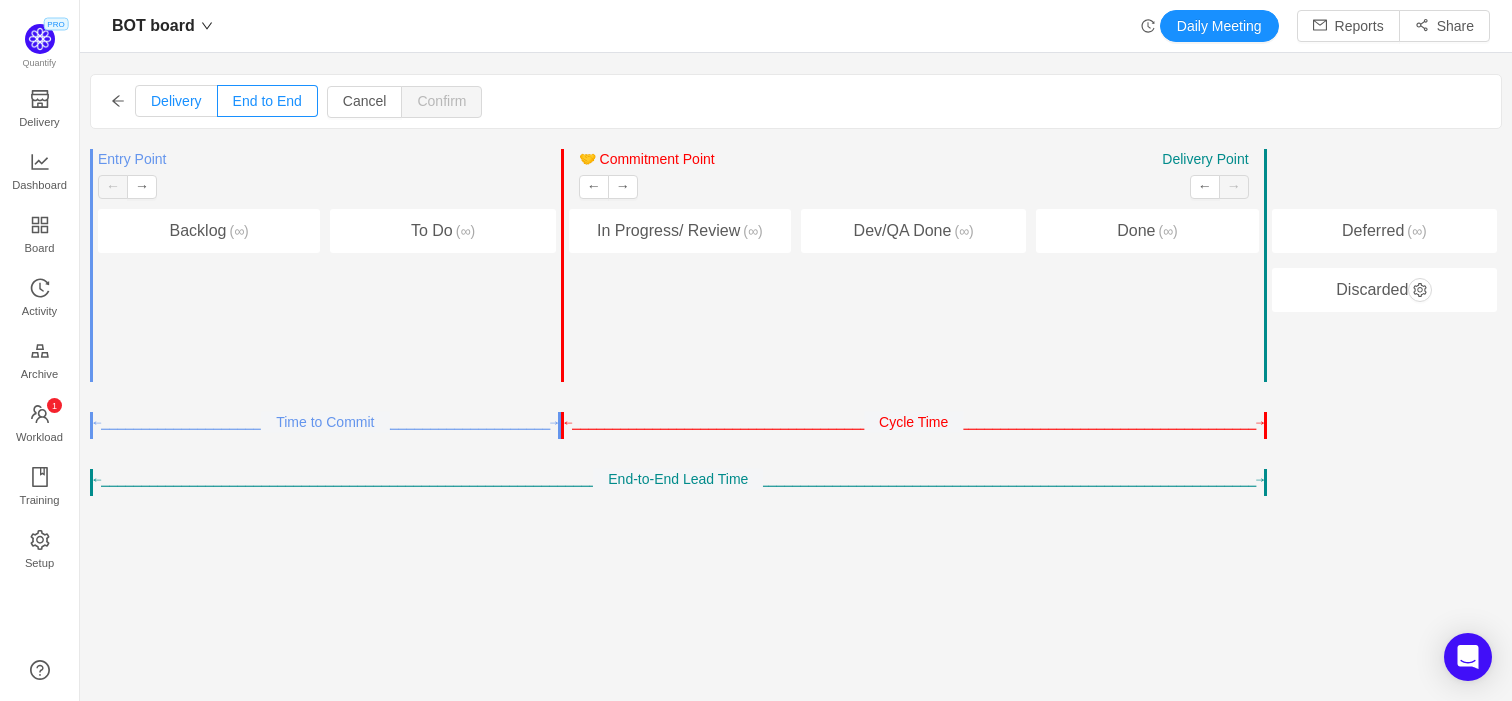 click on "Delivery" at bounding box center (176, 101) 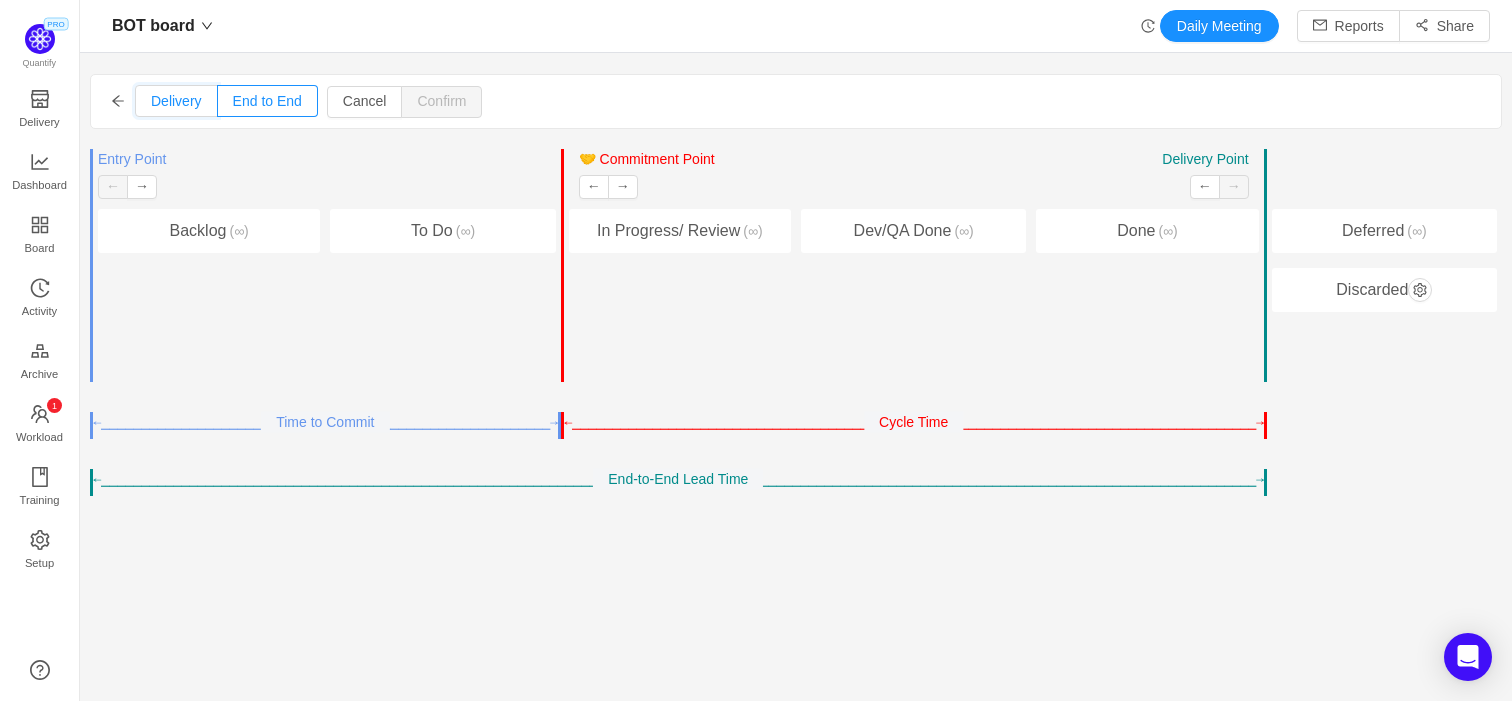 click on "Delivery" at bounding box center (151, 106) 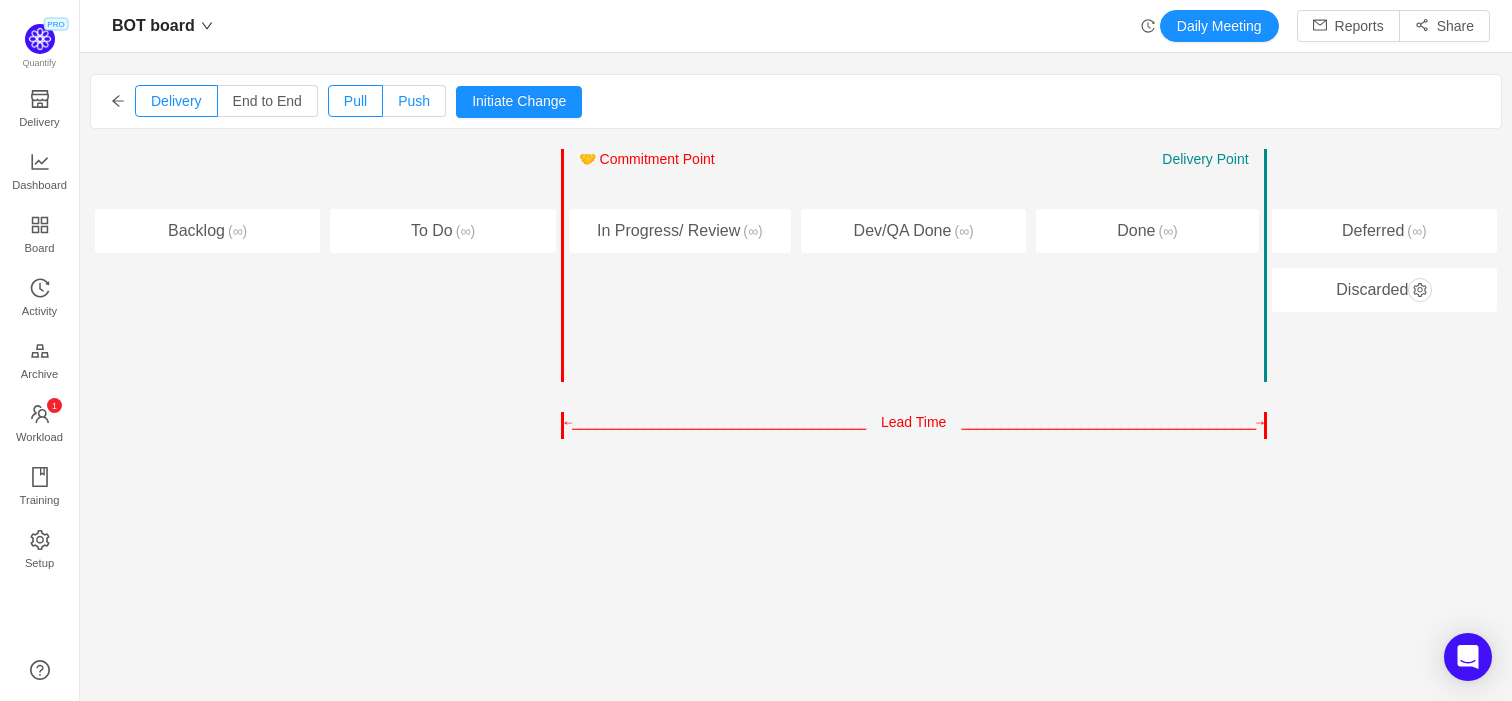 click on "Push" at bounding box center [176, 101] 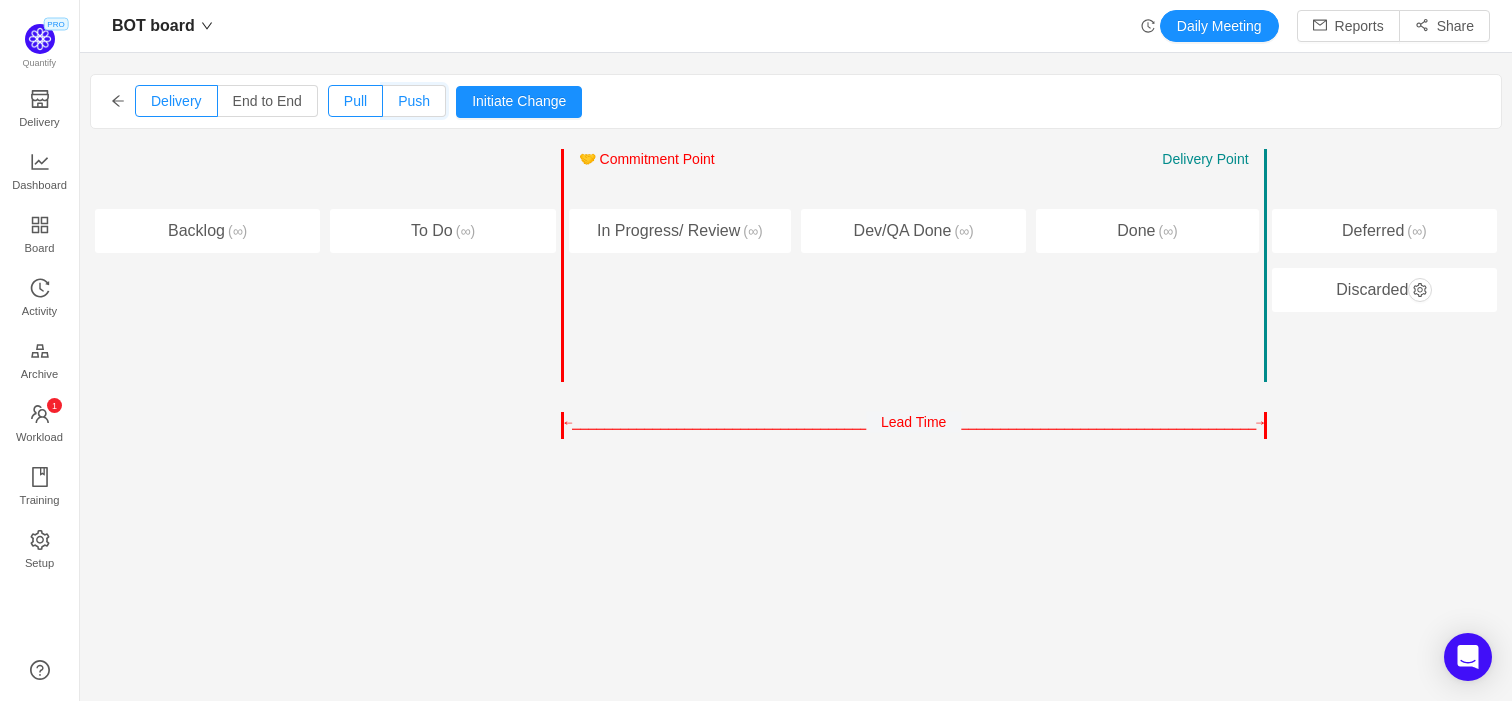 click on "Push" at bounding box center (151, 106) 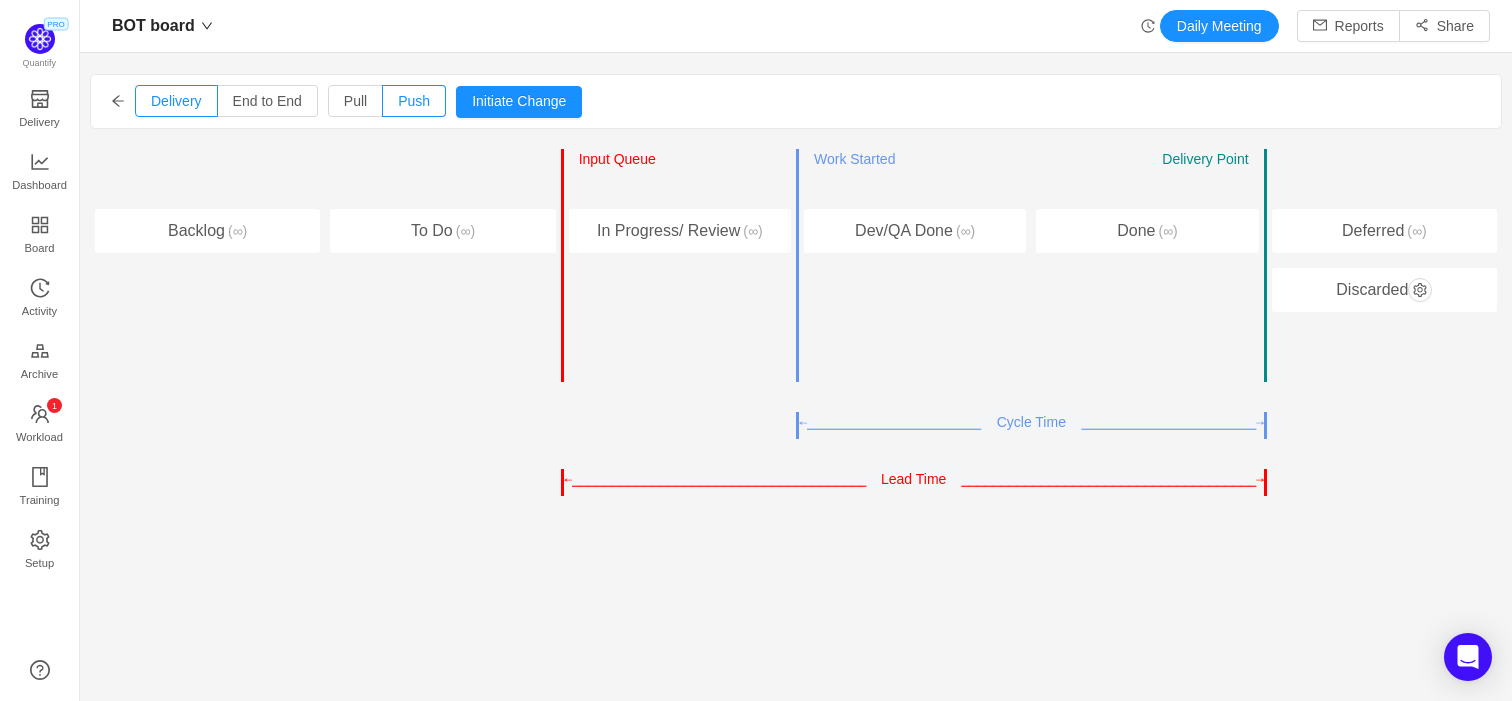 click on "Entry Point ← → Input Queue ← → Work Started Delivery Point ← →" at bounding box center [915, 179] 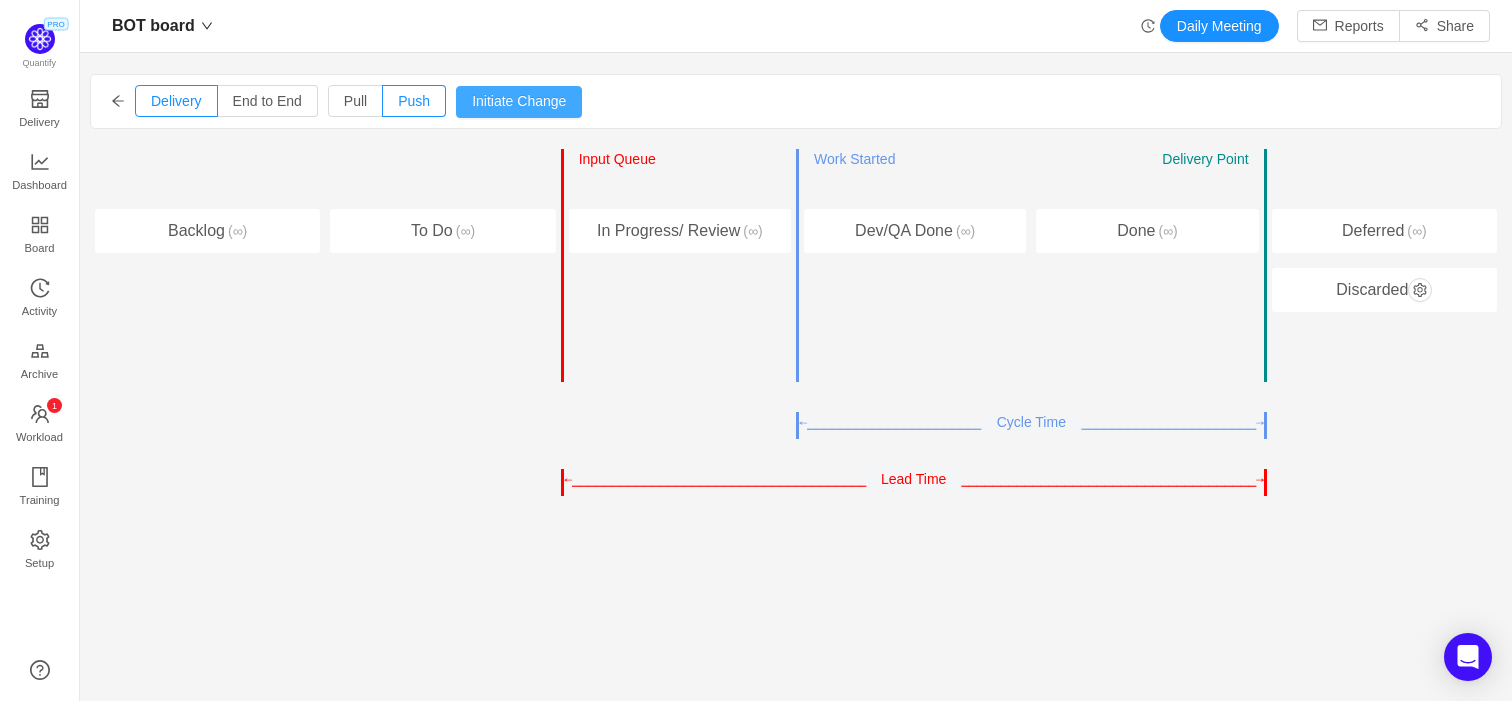click on "Initiate Change" at bounding box center [519, 102] 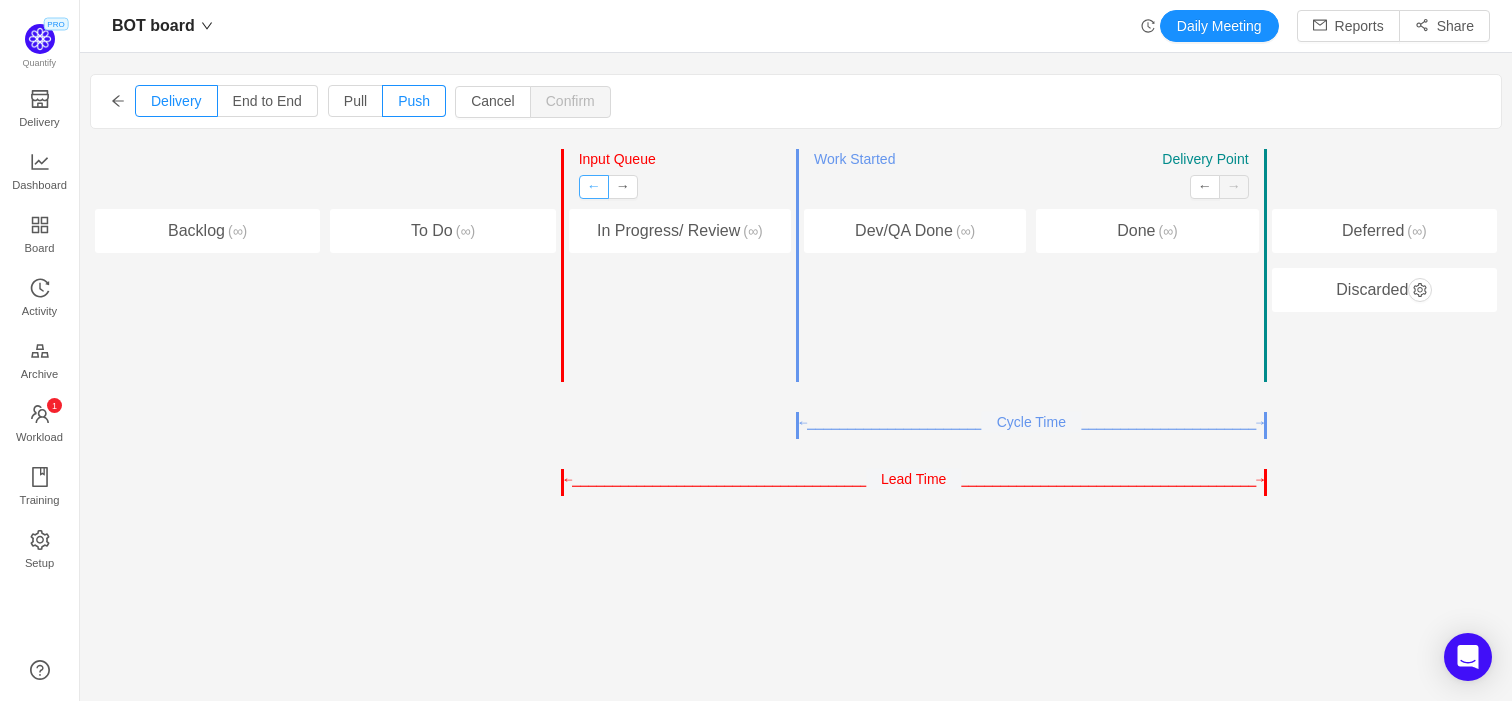 click on "←" at bounding box center (594, 187) 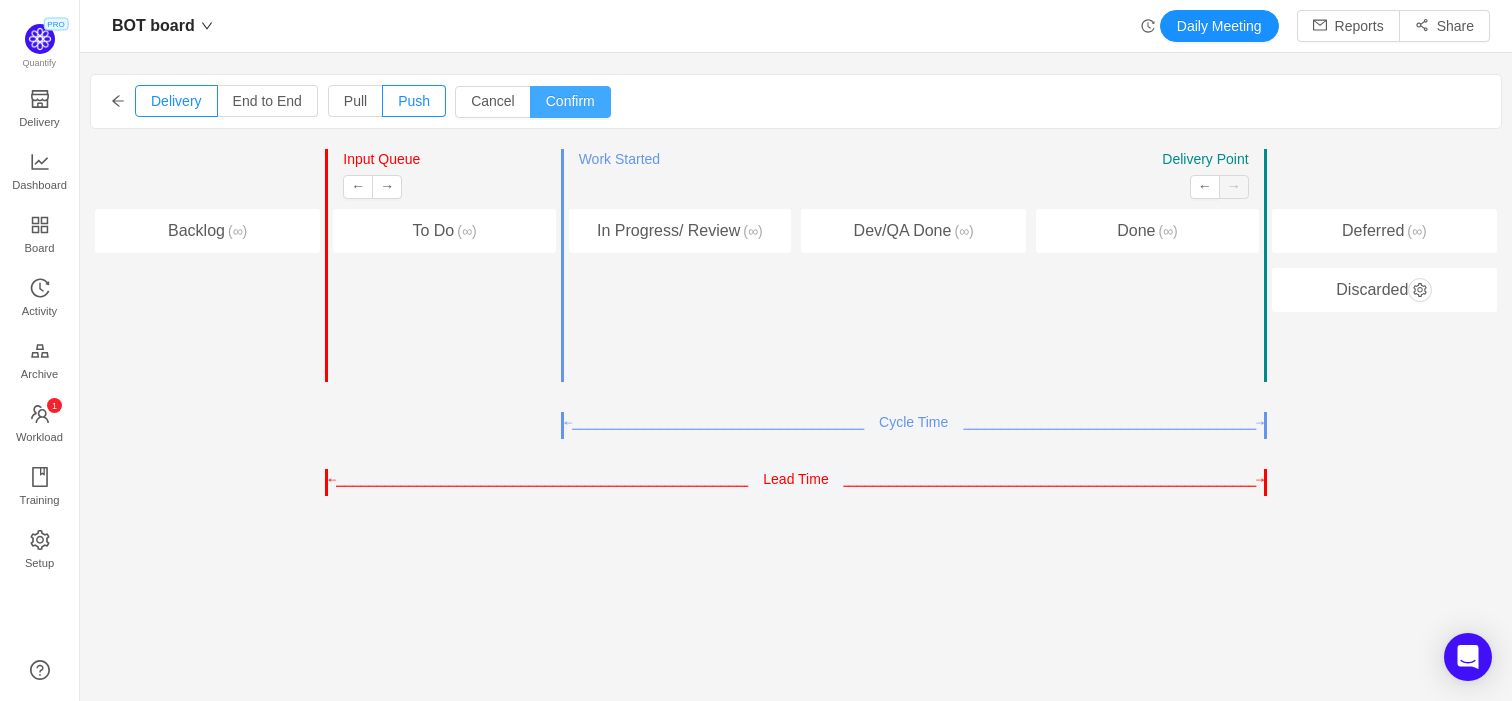 click on "Confirm" at bounding box center (570, 102) 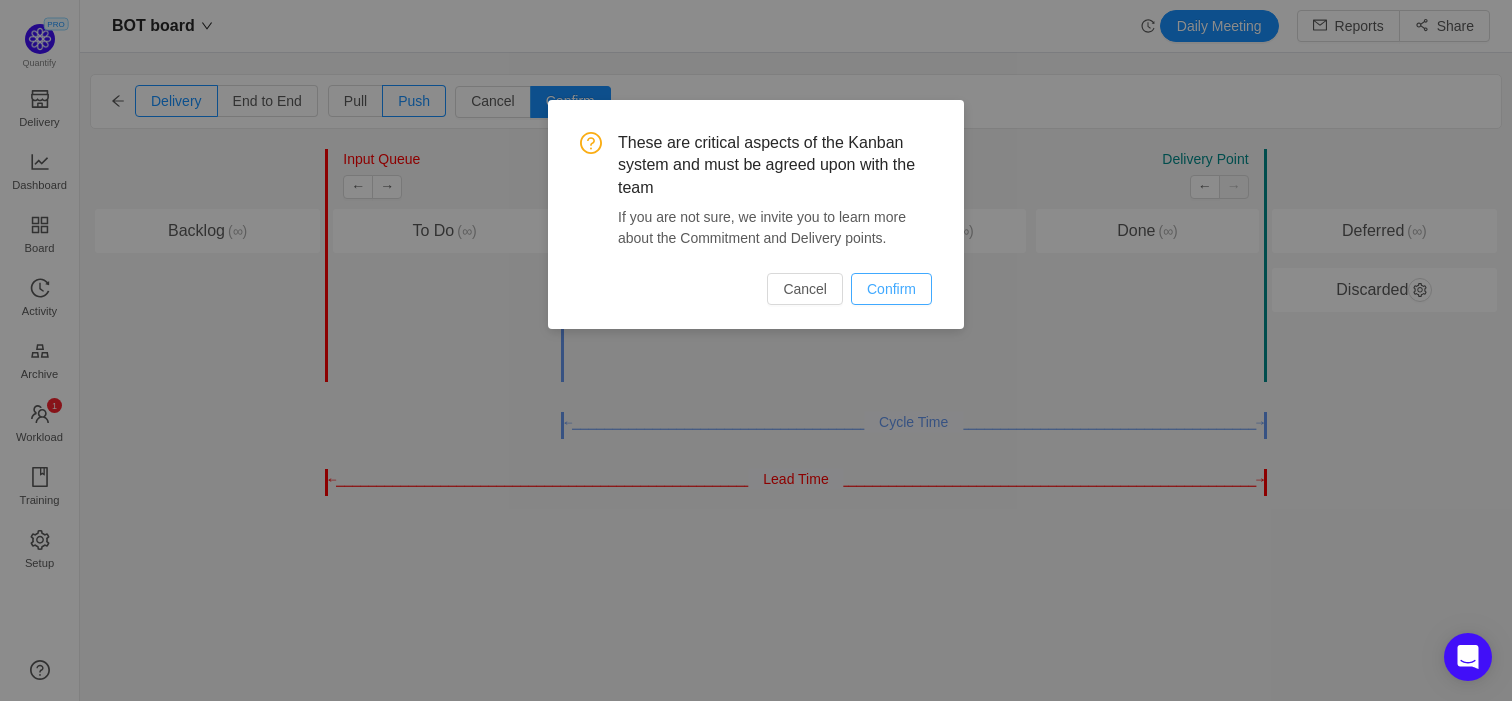 click on "Confirm" at bounding box center [891, 289] 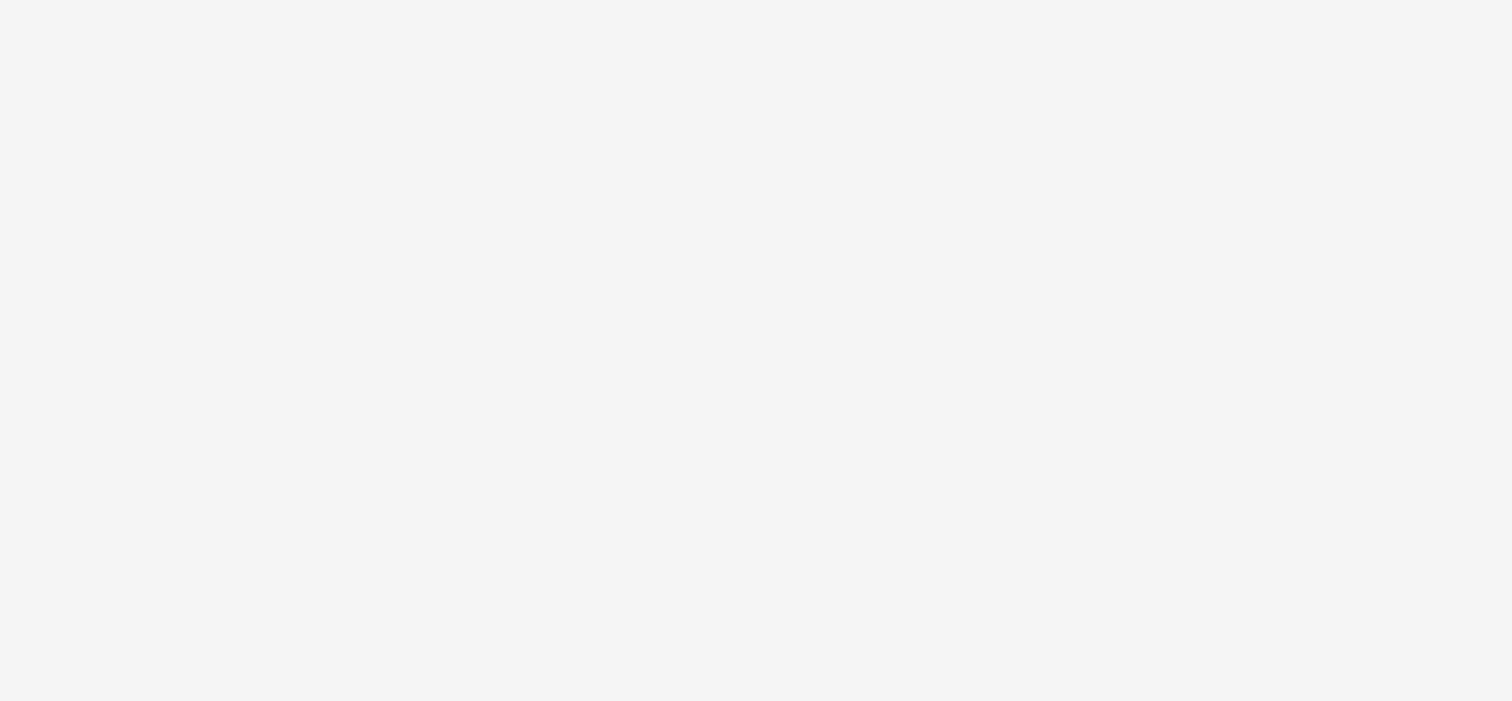 scroll, scrollTop: 0, scrollLeft: 0, axis: both 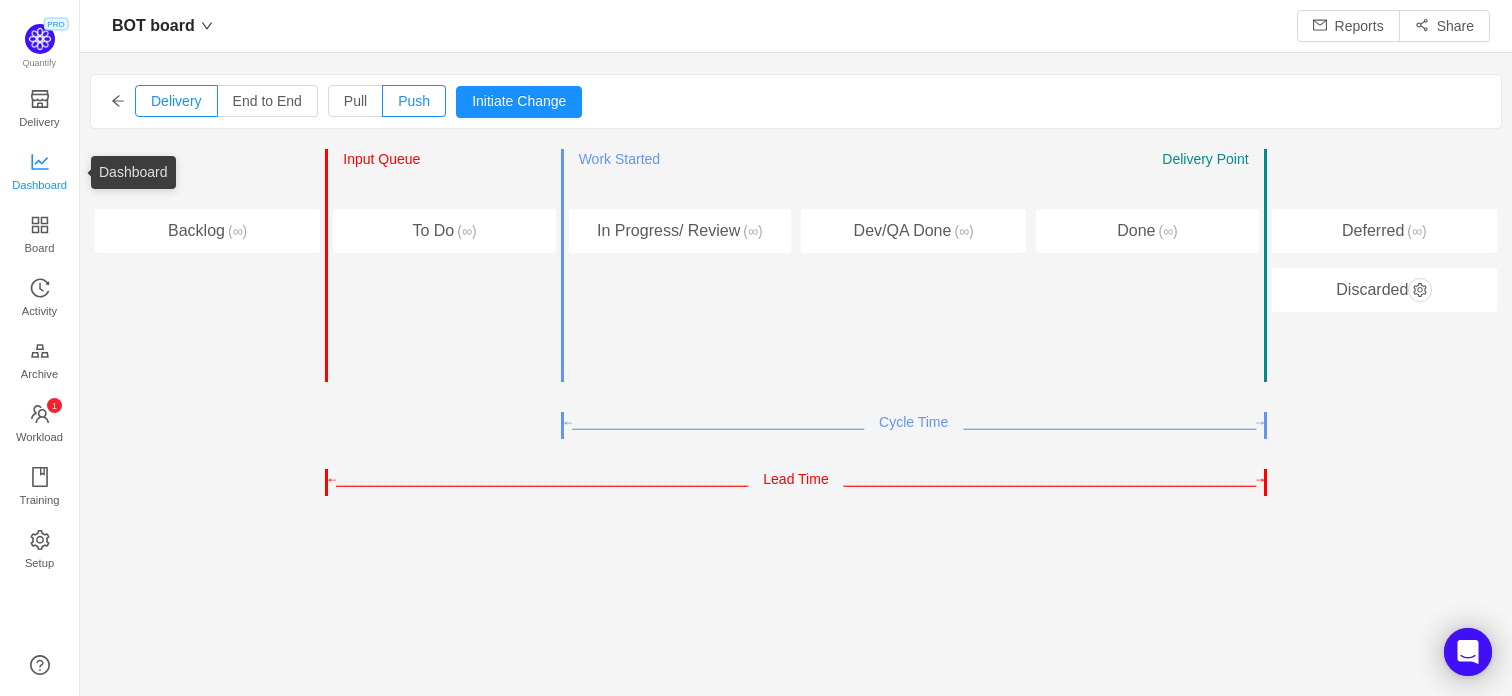 click on "Dashboard" at bounding box center (39, 185) 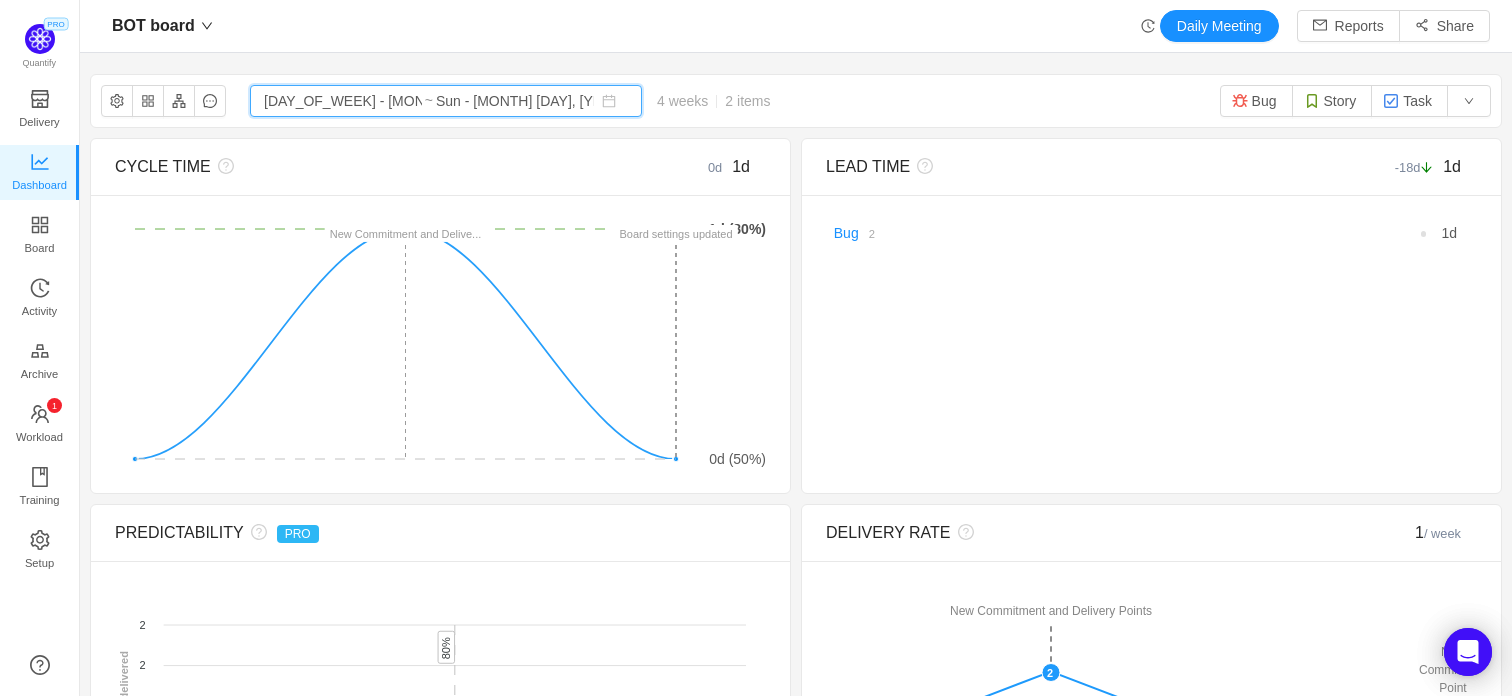 click at bounding box center (609, 101) 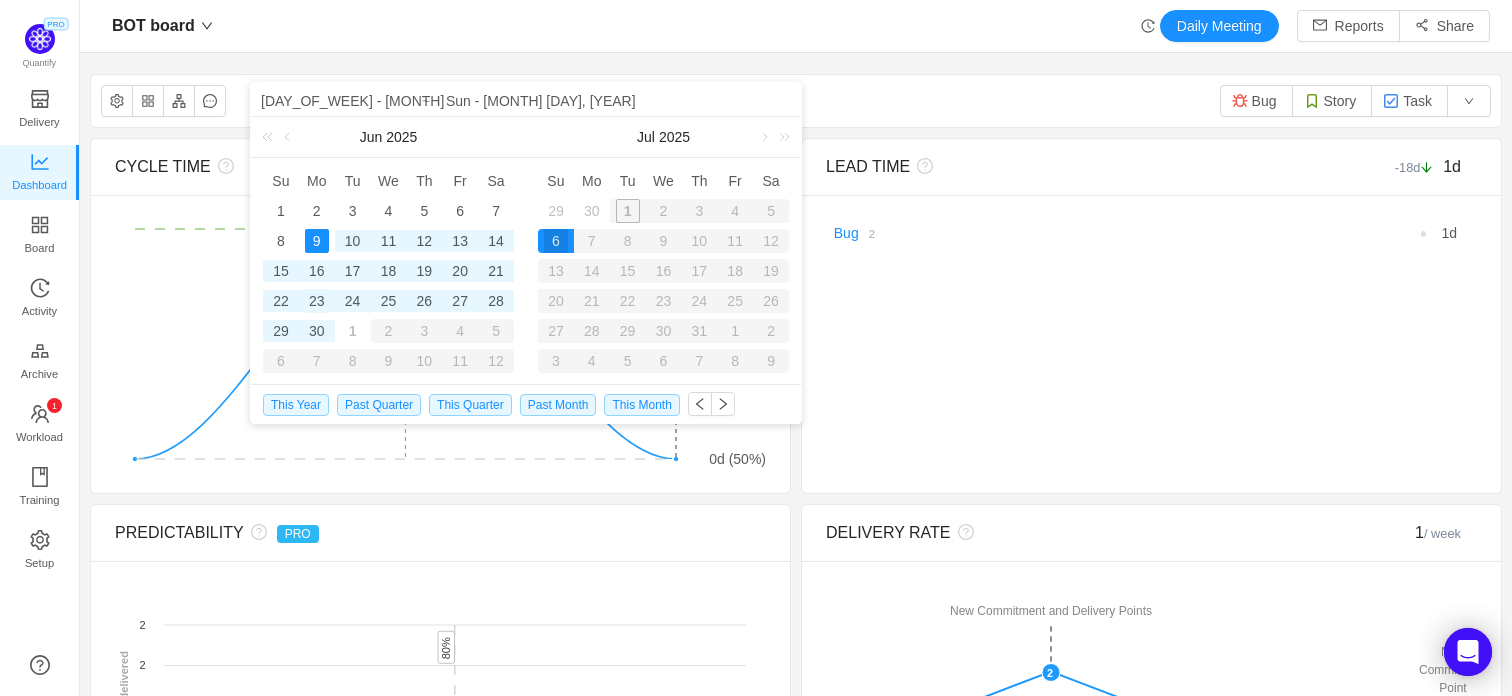 click on "23" at bounding box center [353, 241] 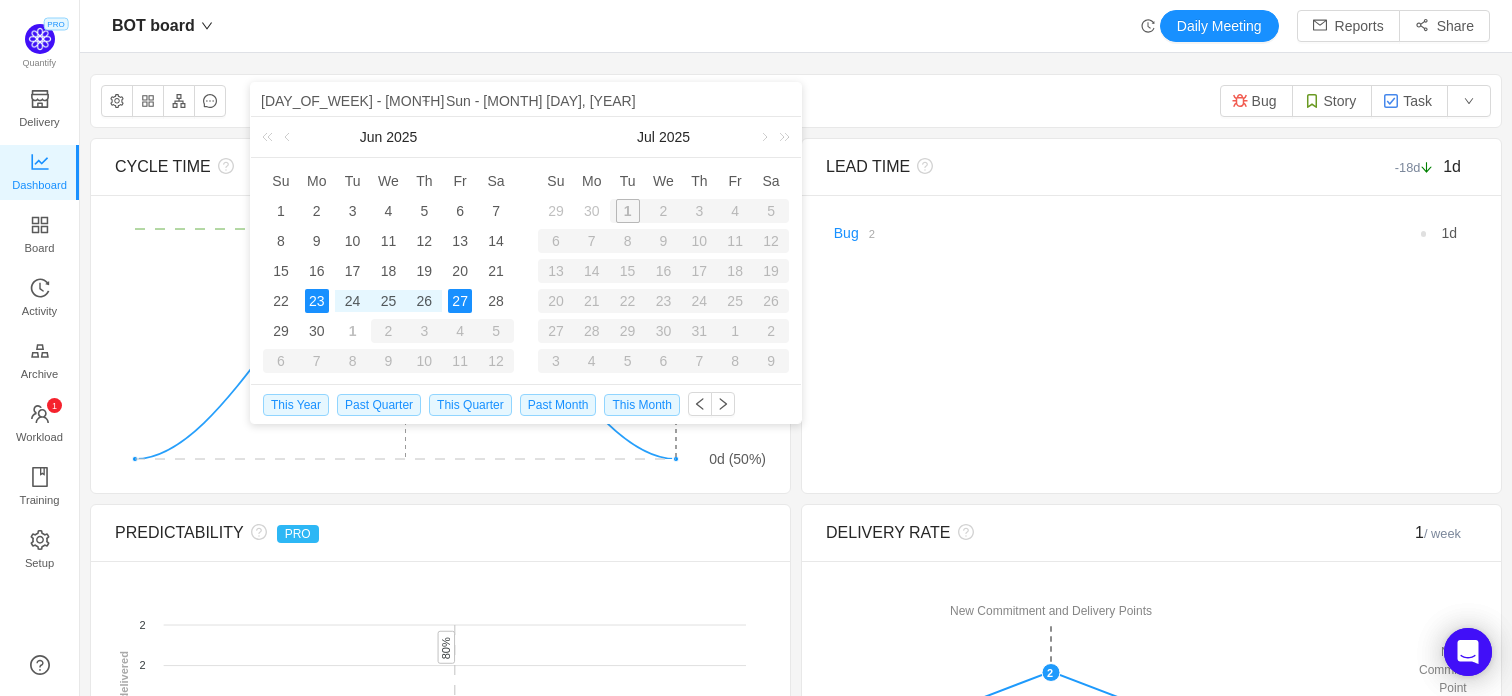 click on "27" at bounding box center (460, 301) 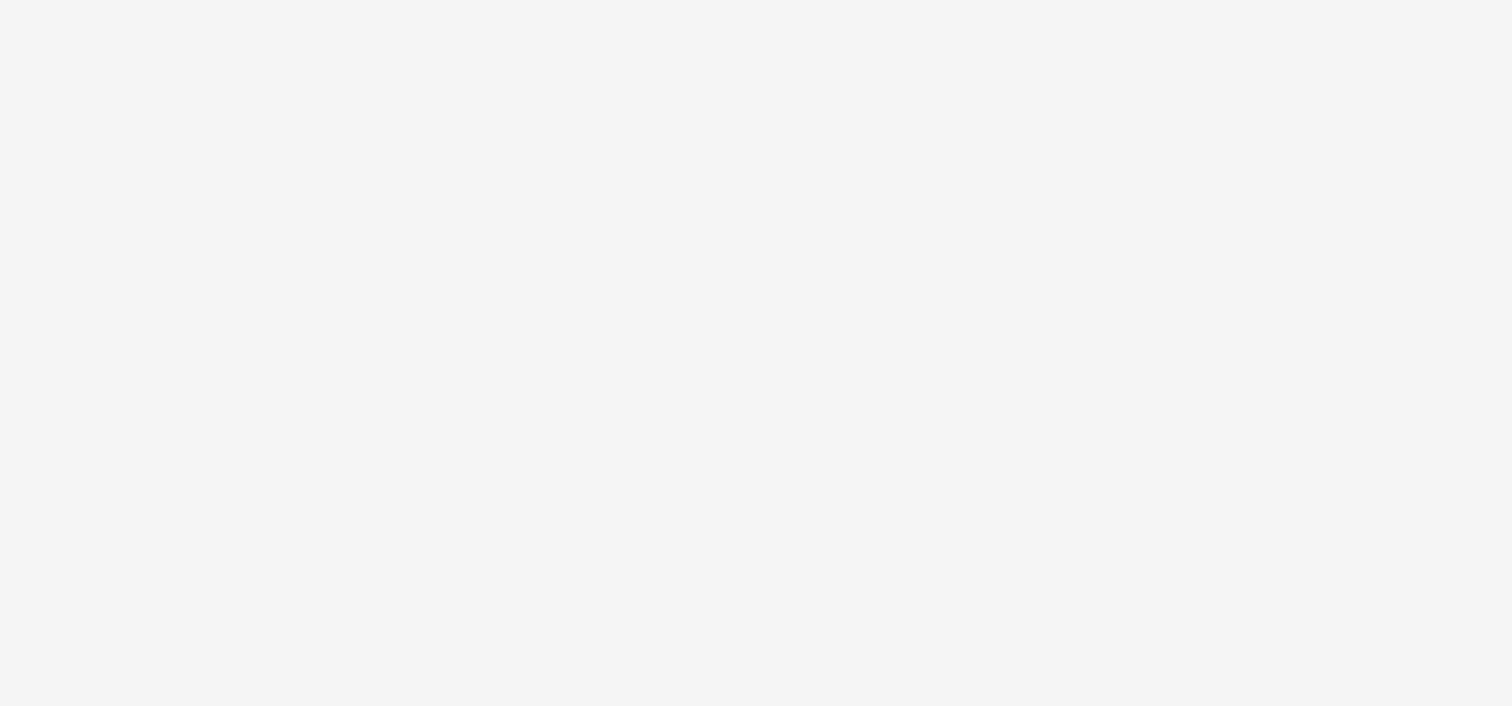 scroll, scrollTop: 0, scrollLeft: 0, axis: both 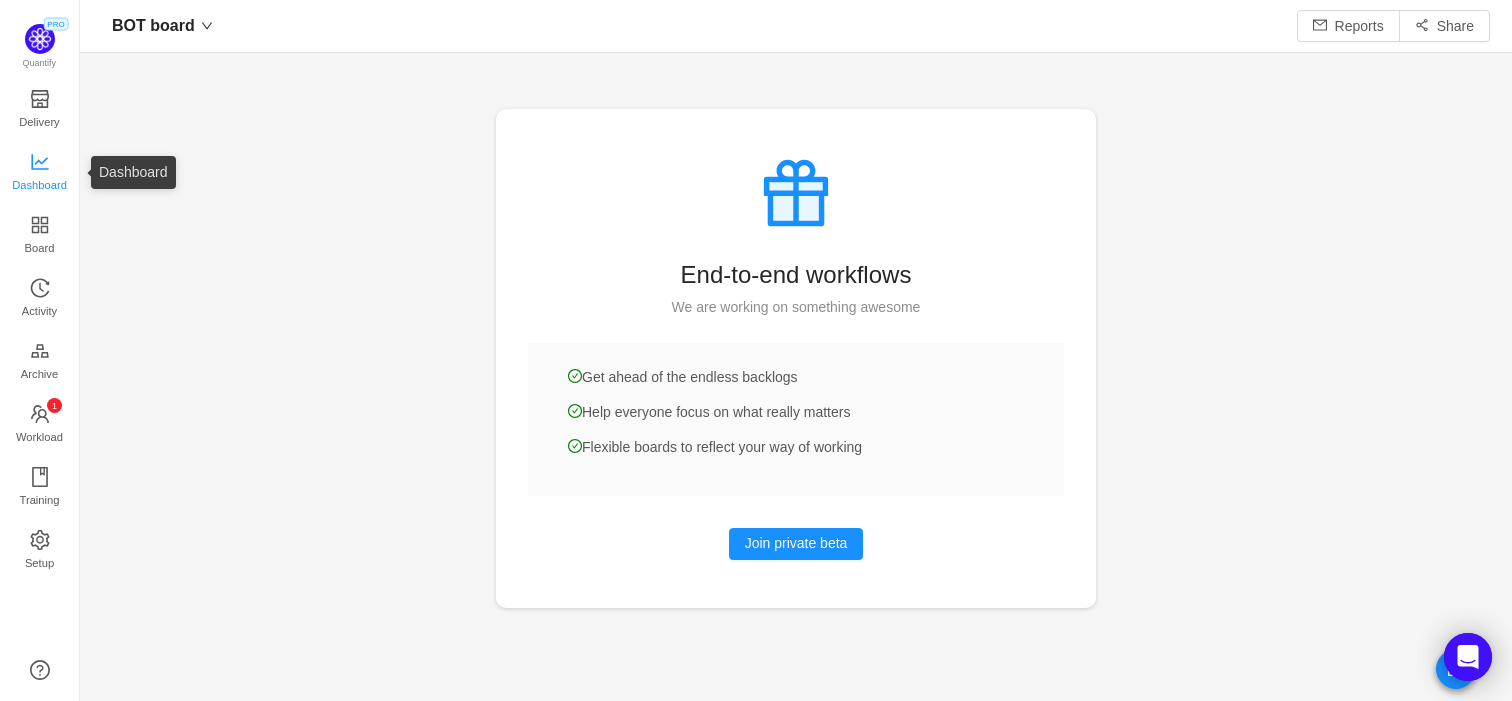 click on "Dashboard" at bounding box center [39, 185] 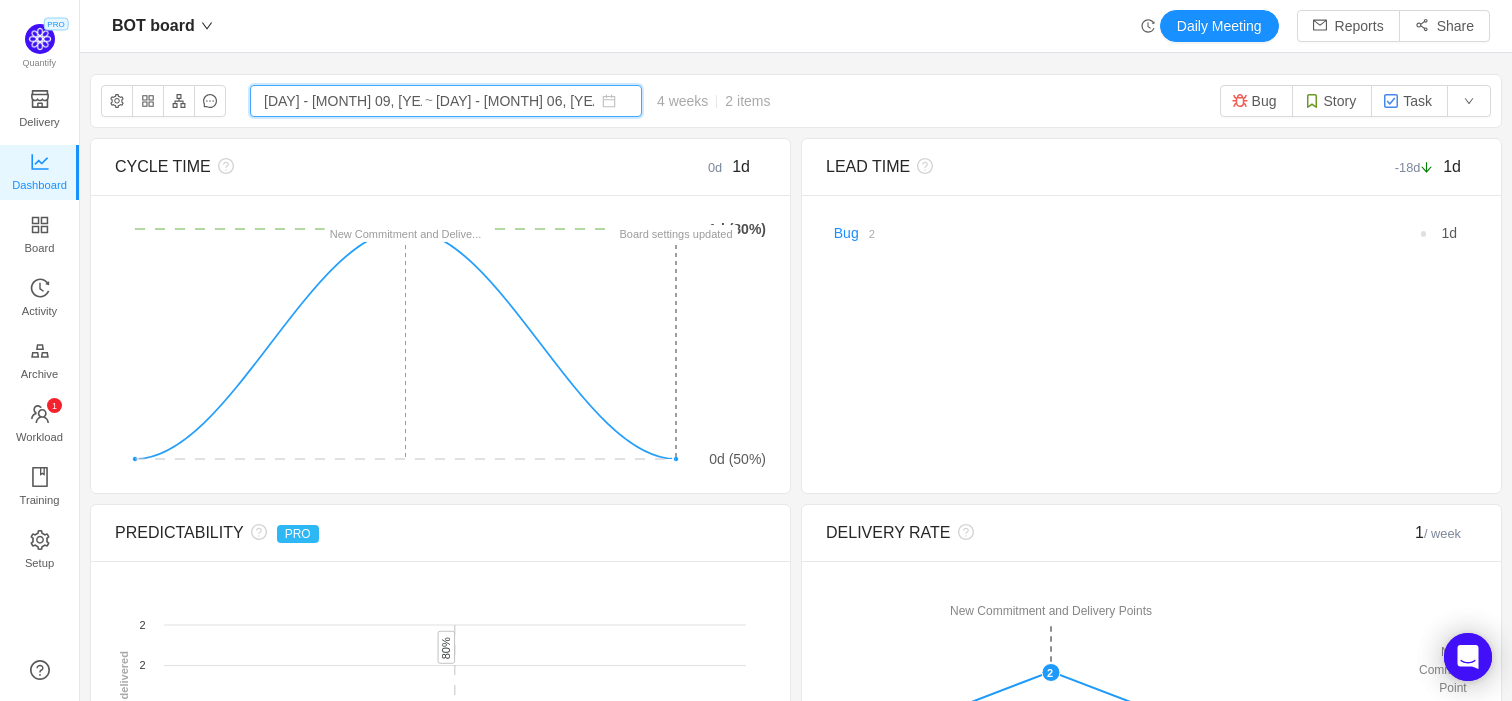 click on "[DAY] - [MONTH] [DAY_NUM], [YEAR]  ~  [DAY] - [MONTH] [DAY_NUM], [YEAR]" at bounding box center [446, 101] 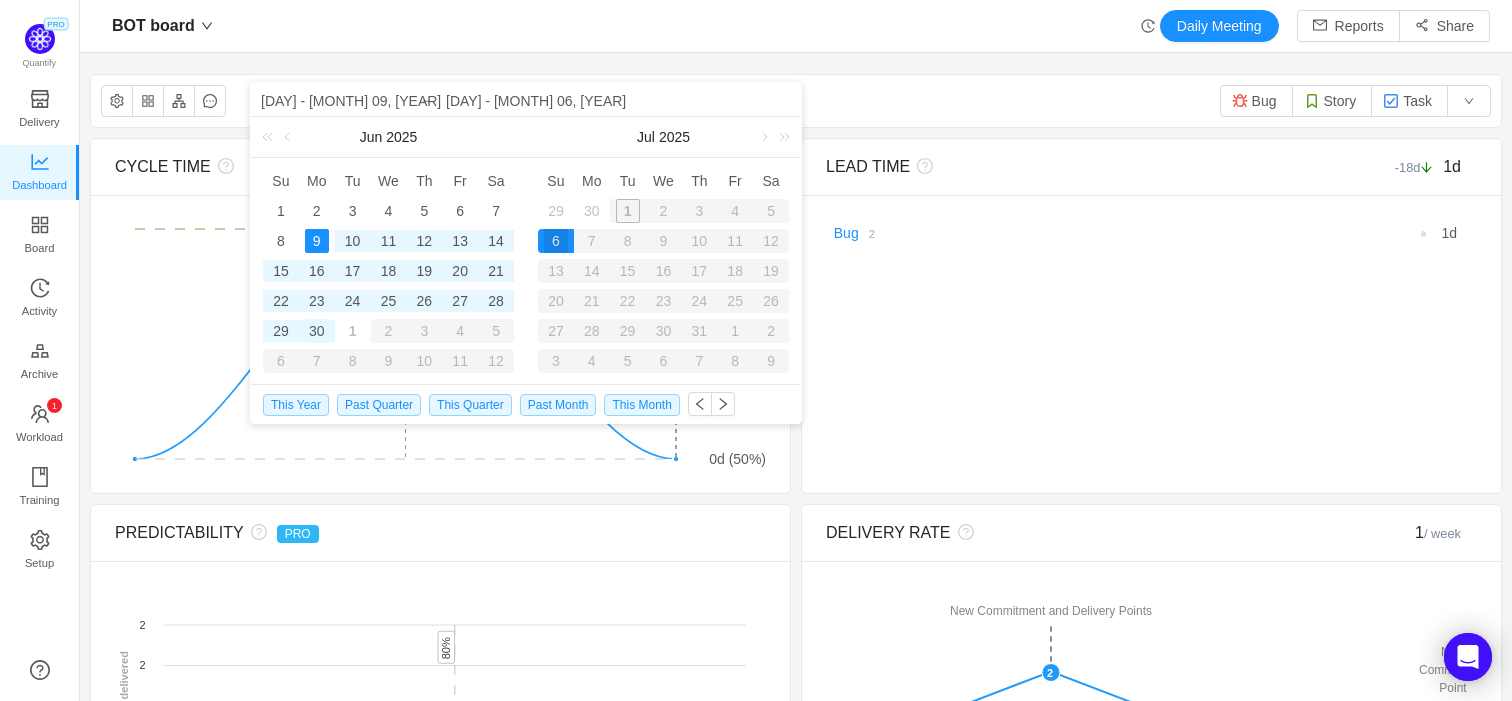 click on "30" at bounding box center [317, 331] 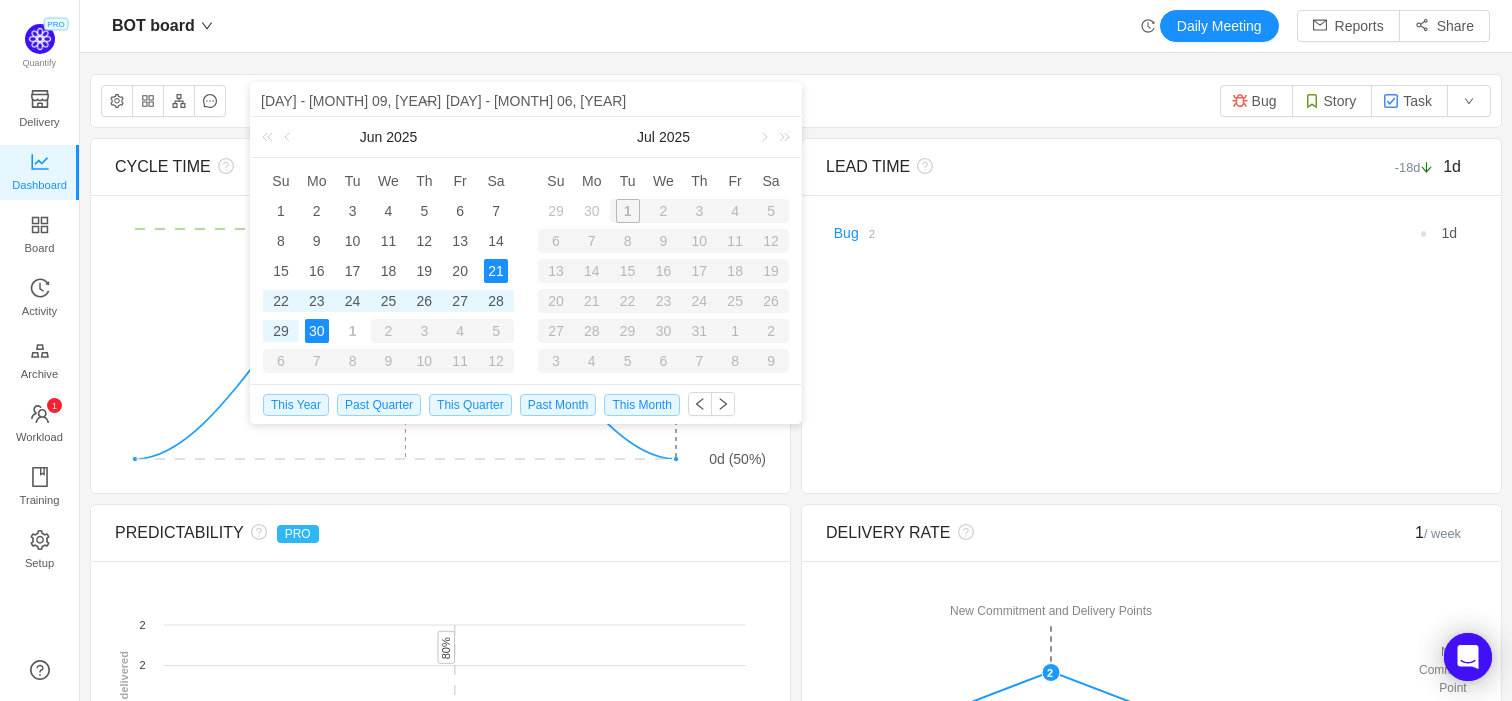 click on "1" at bounding box center (628, 211) 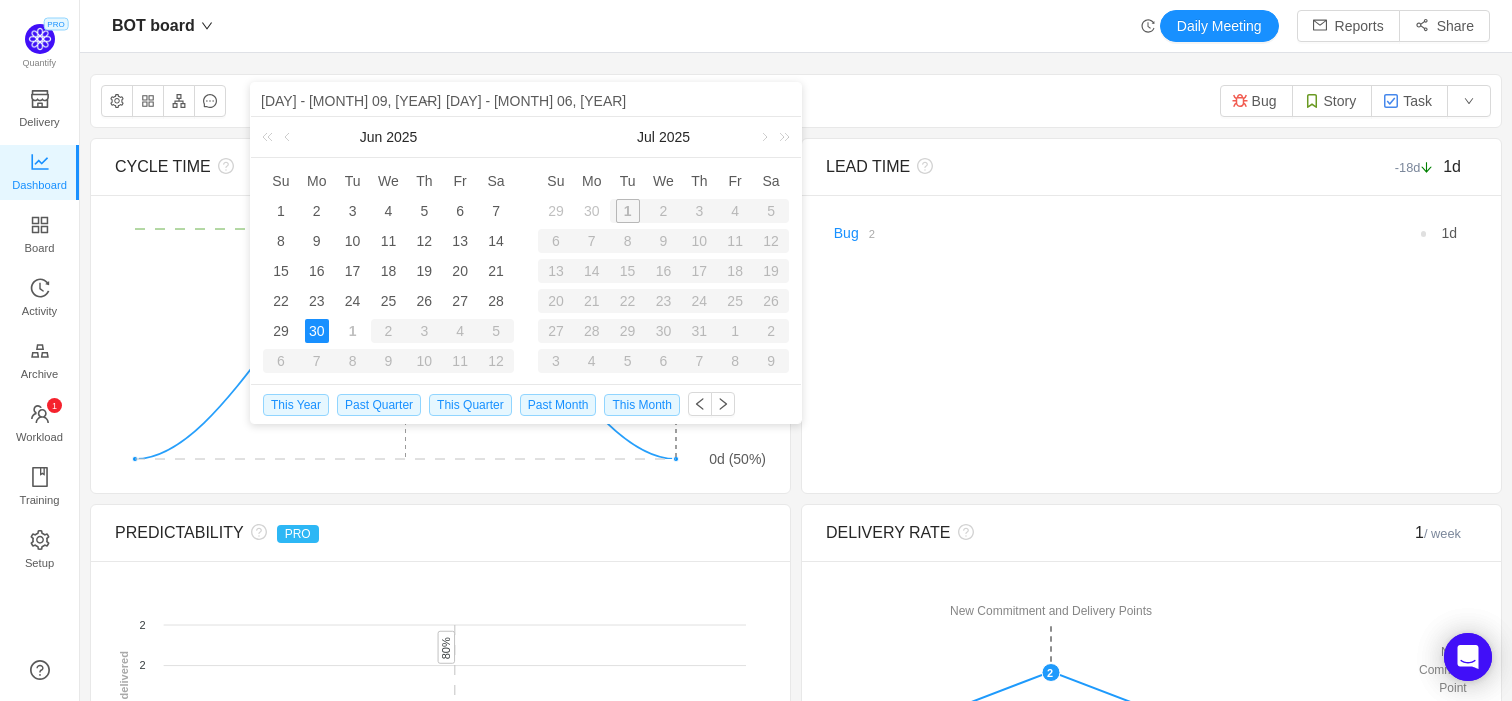 click on "1" at bounding box center [628, 211] 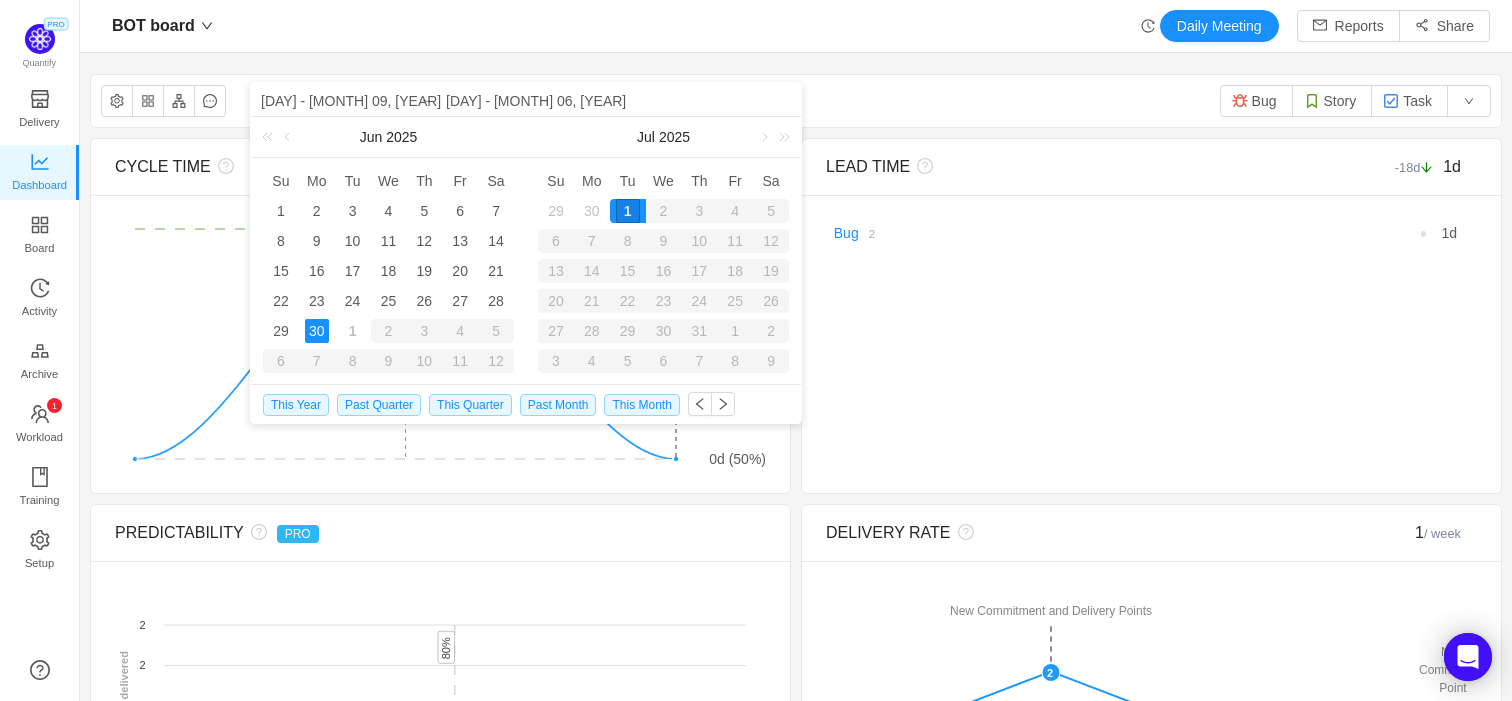 click on "1" at bounding box center (353, 331) 